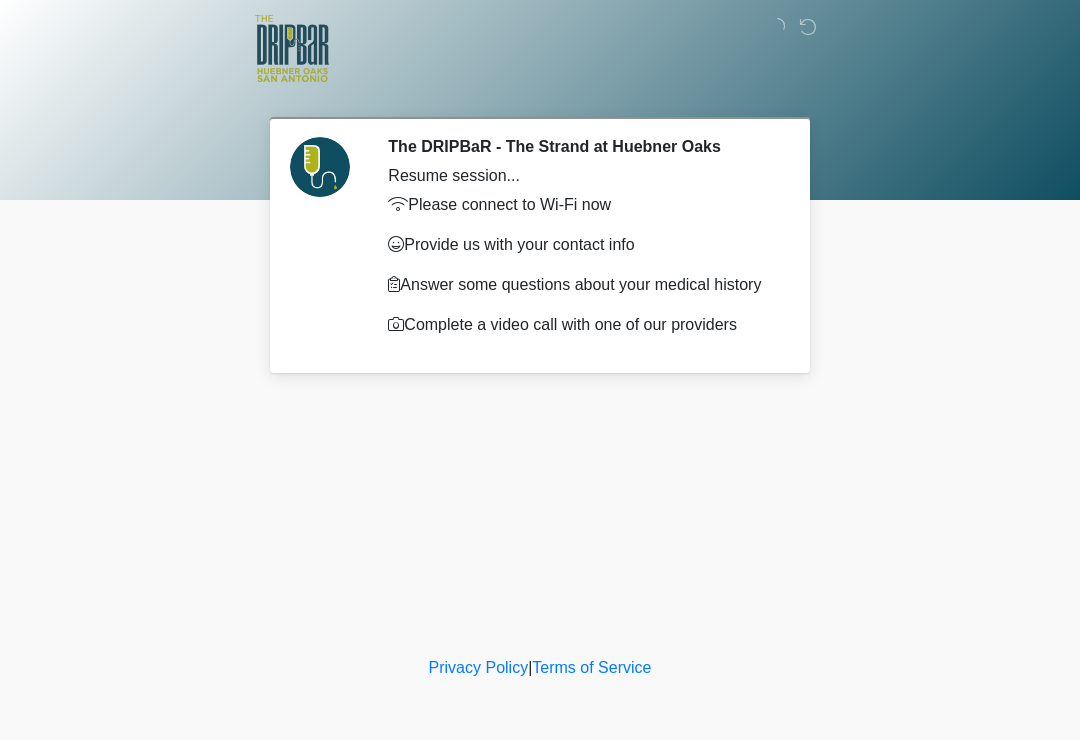 scroll, scrollTop: 0, scrollLeft: 0, axis: both 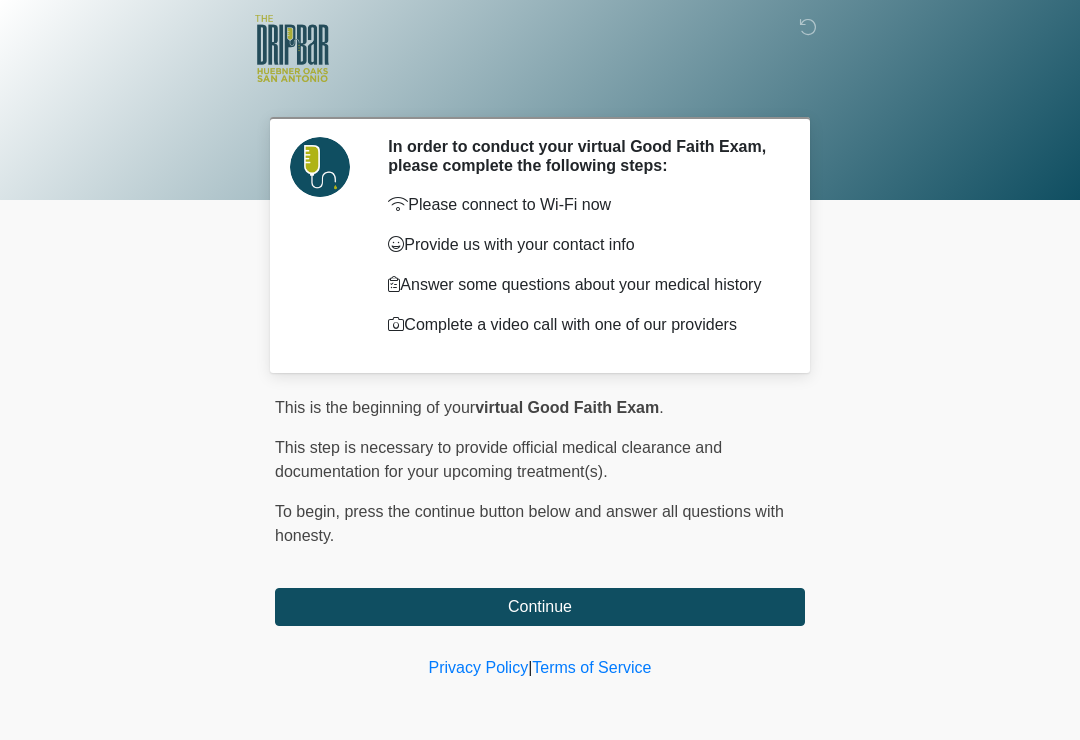 click on "Continue" at bounding box center (540, 607) 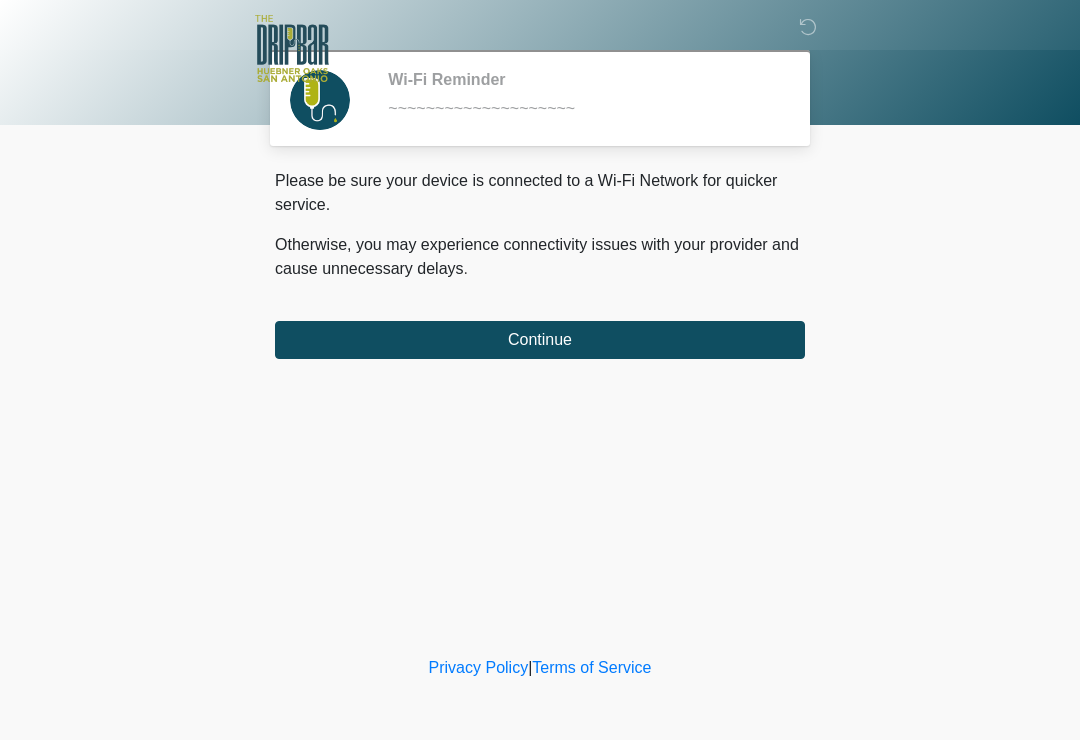 click on "Continue" at bounding box center (540, 340) 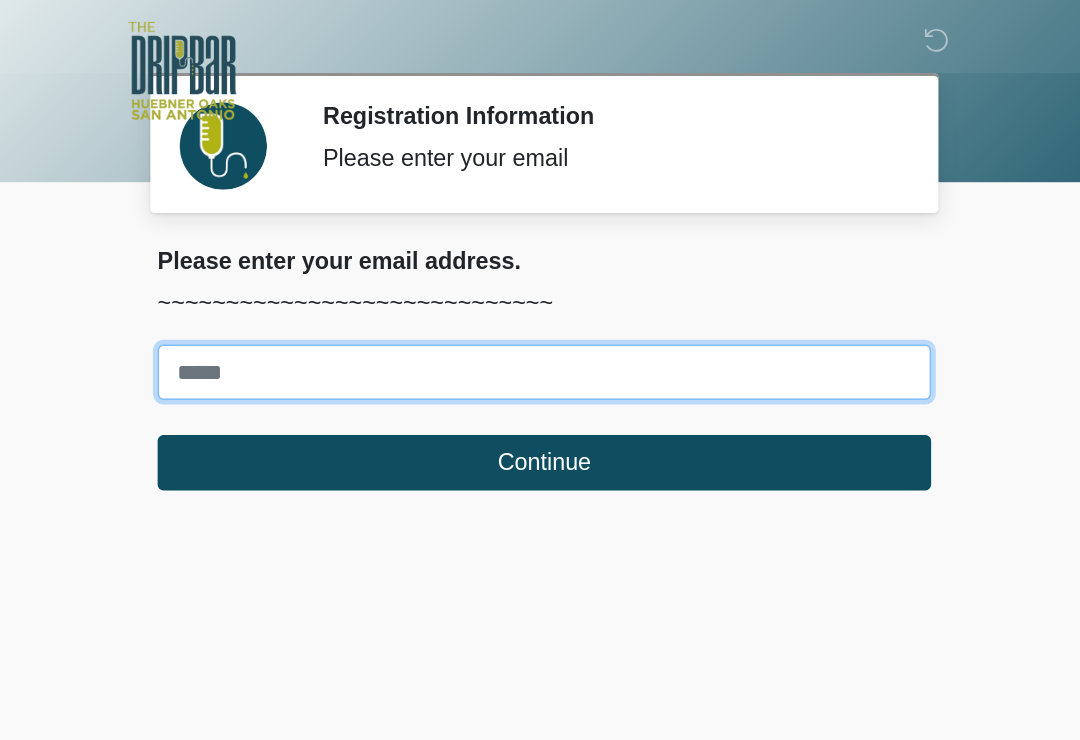 click on "Where should we email your treatment plan?" at bounding box center [540, 255] 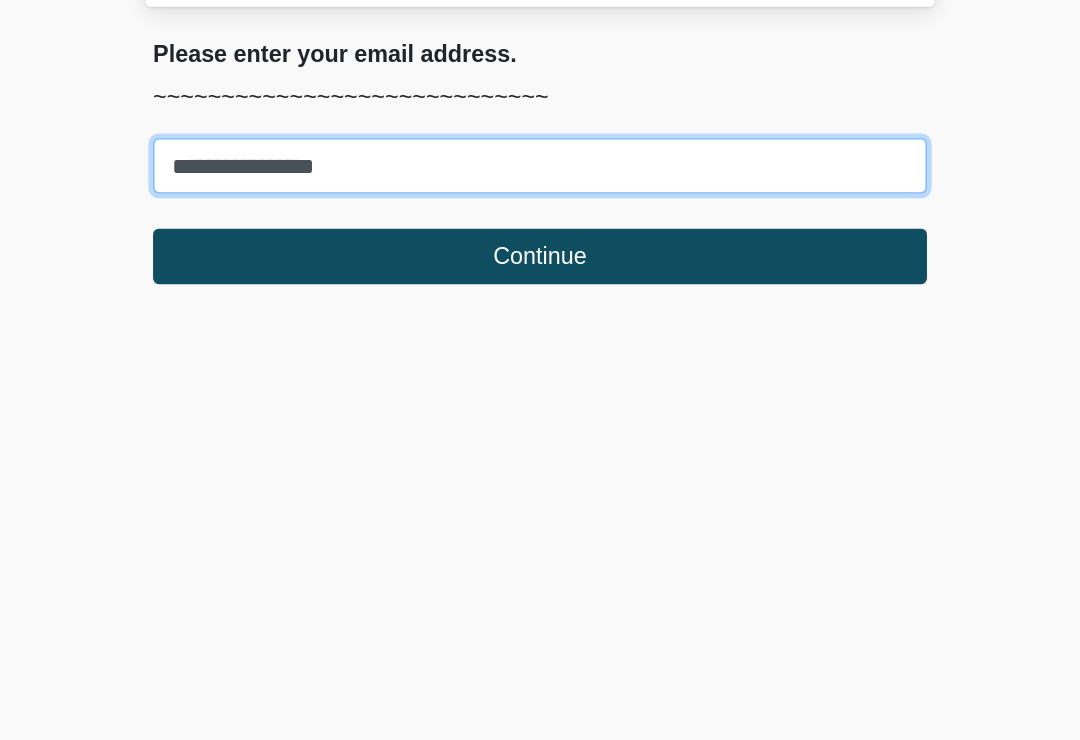 type on "**********" 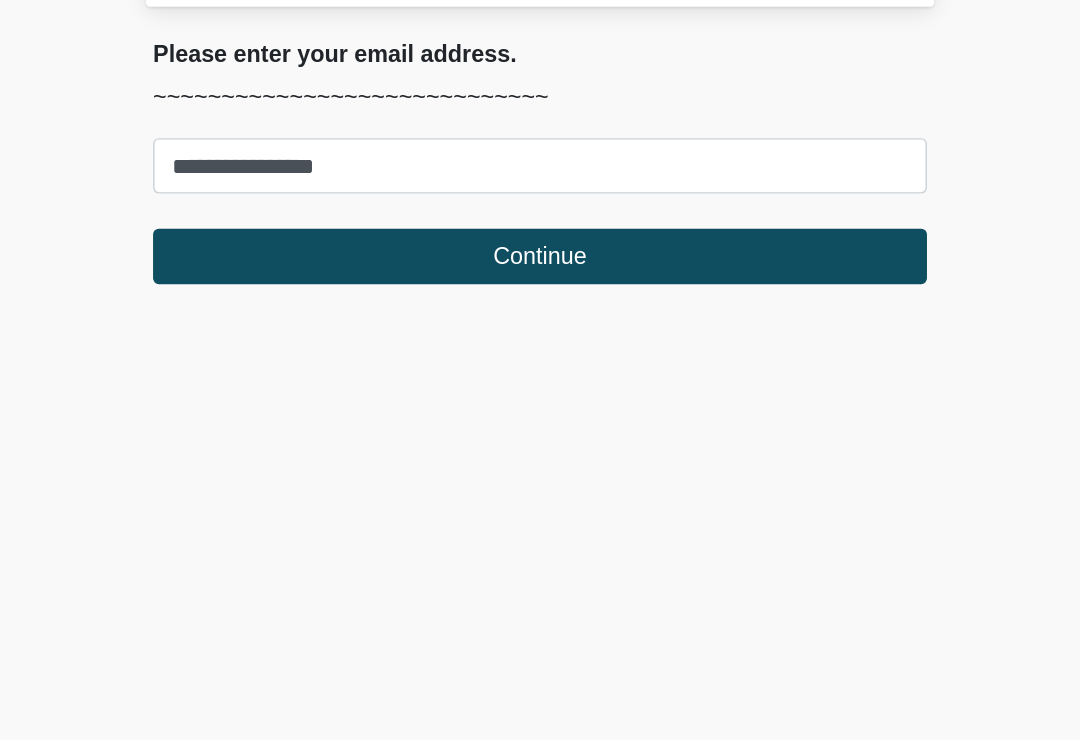 click on "Continue" at bounding box center [540, 317] 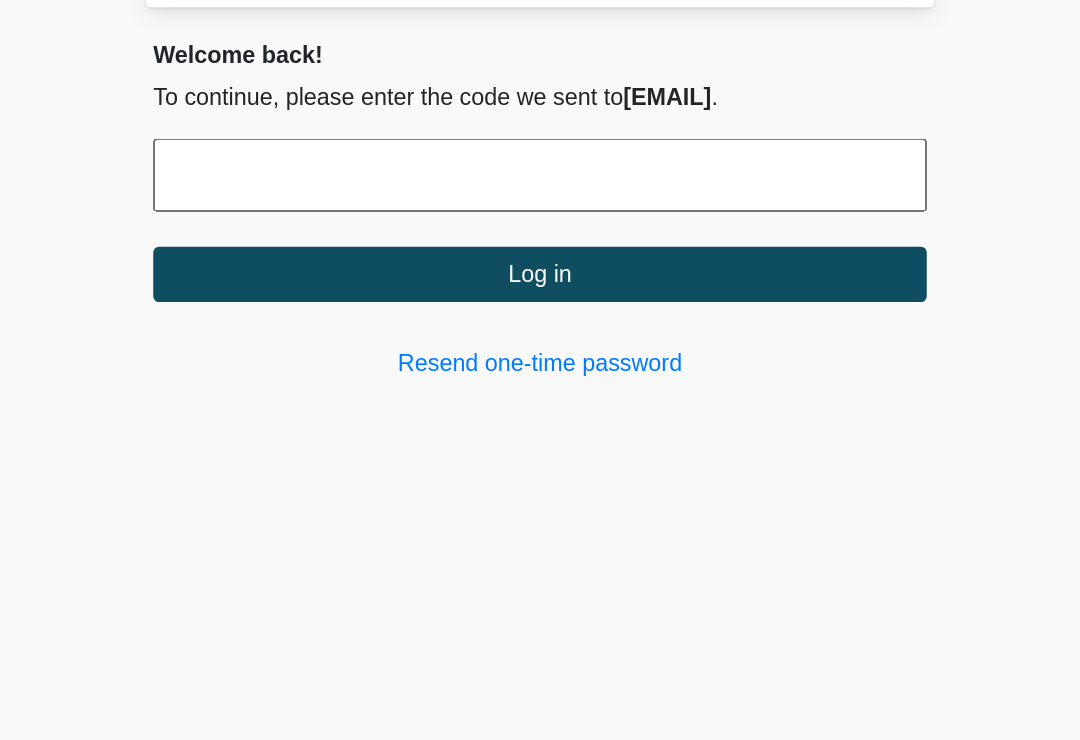 click at bounding box center (540, 261) 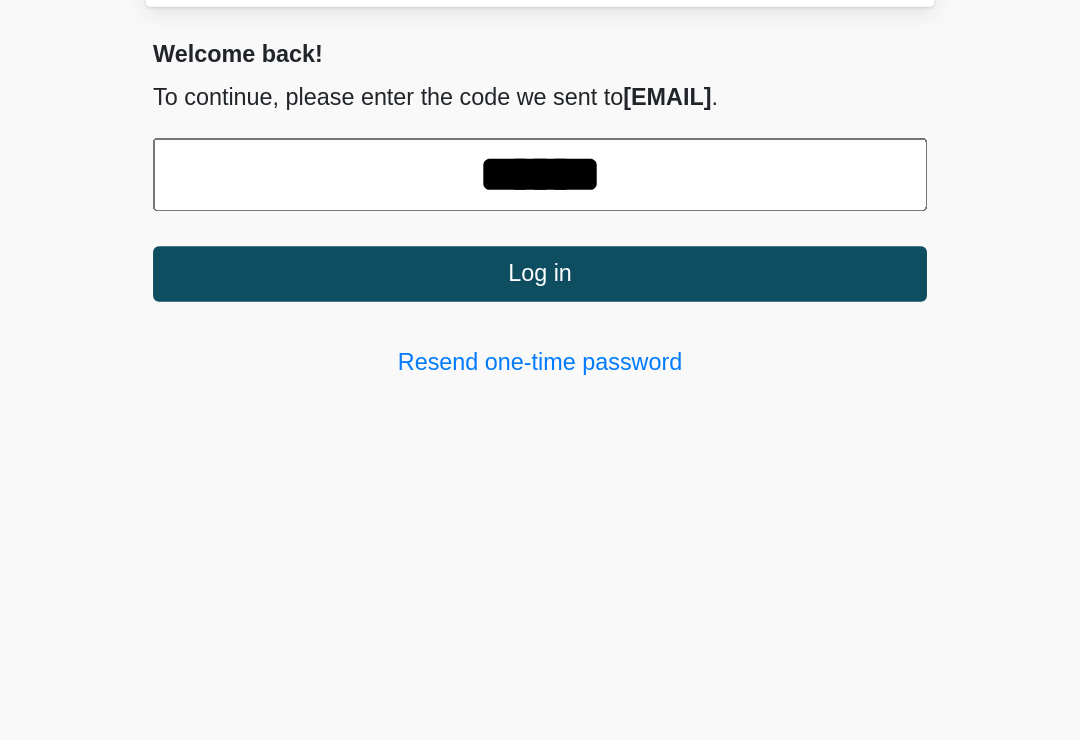 type on "******" 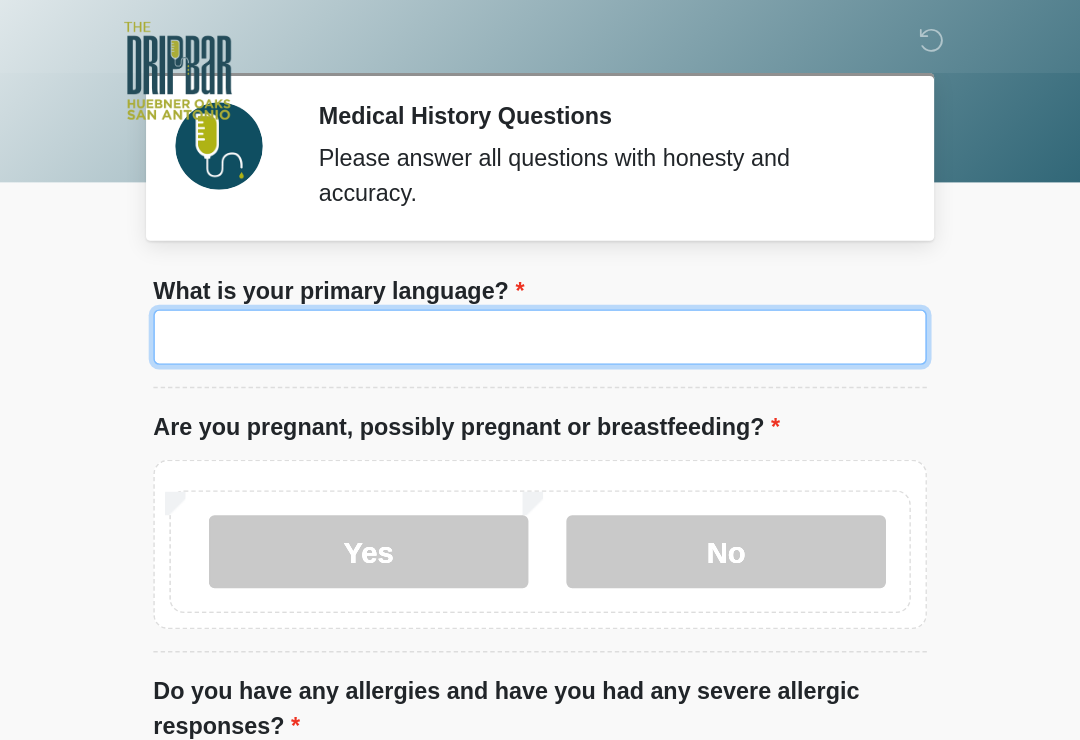 click on "What is your primary language?" at bounding box center [540, 231] 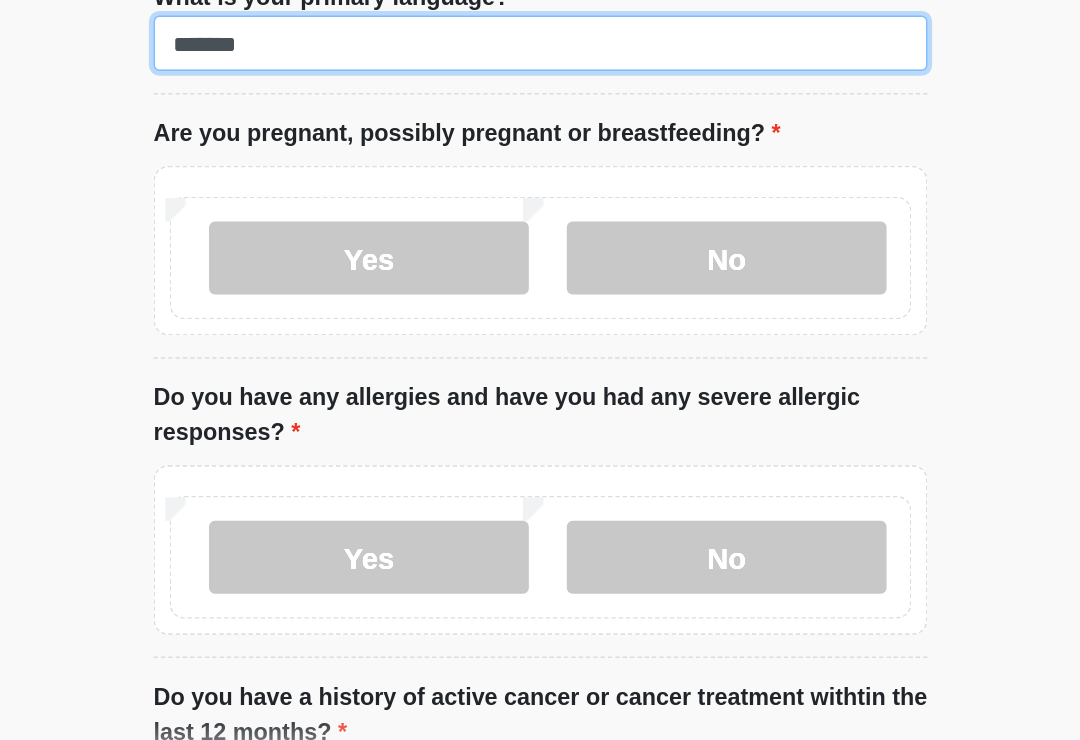 type on "*******" 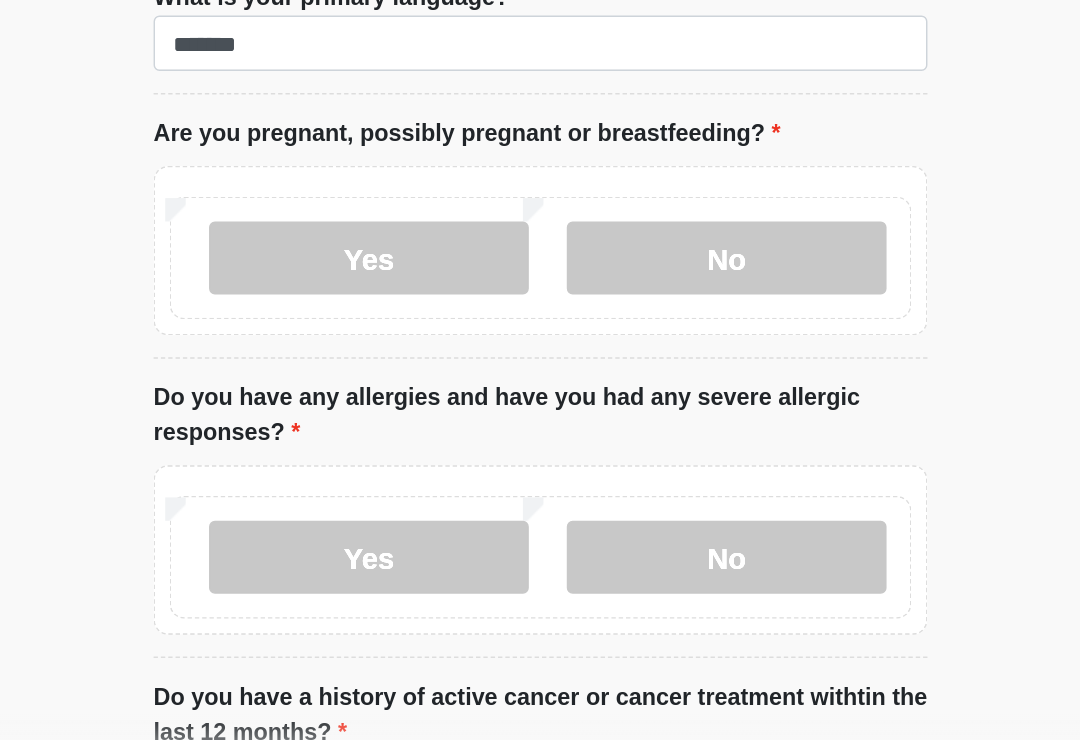 click on "No" at bounding box center (667, 378) 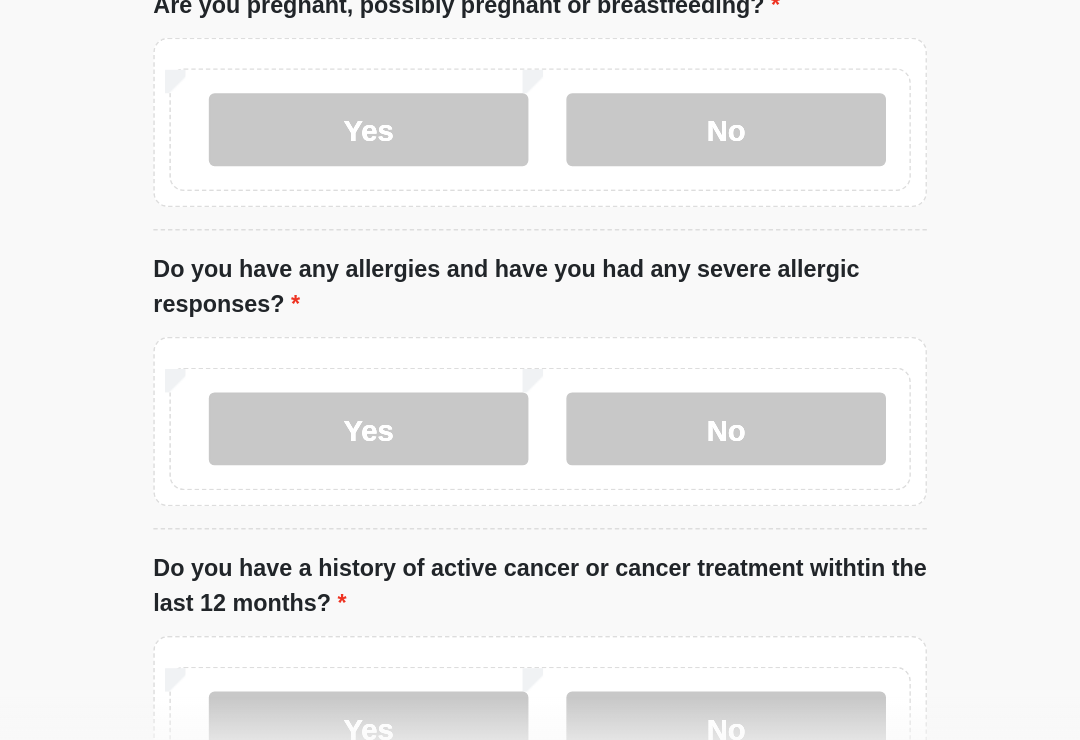 scroll, scrollTop: 80, scrollLeft: 0, axis: vertical 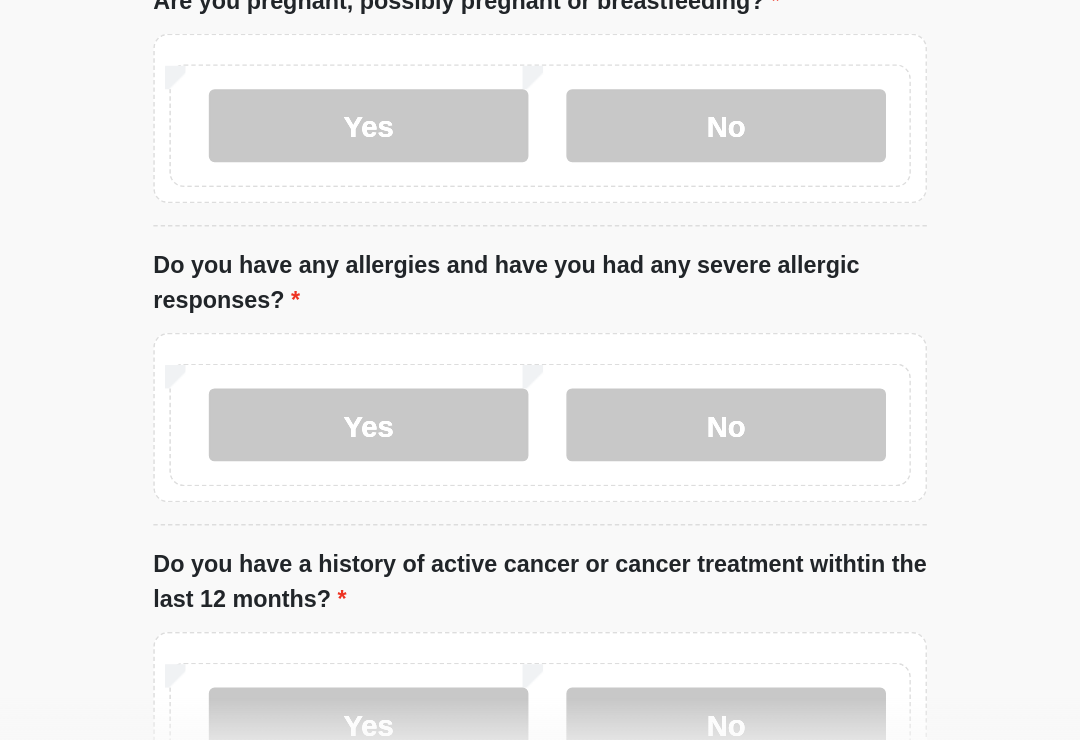 click on "No" at bounding box center (667, 503) 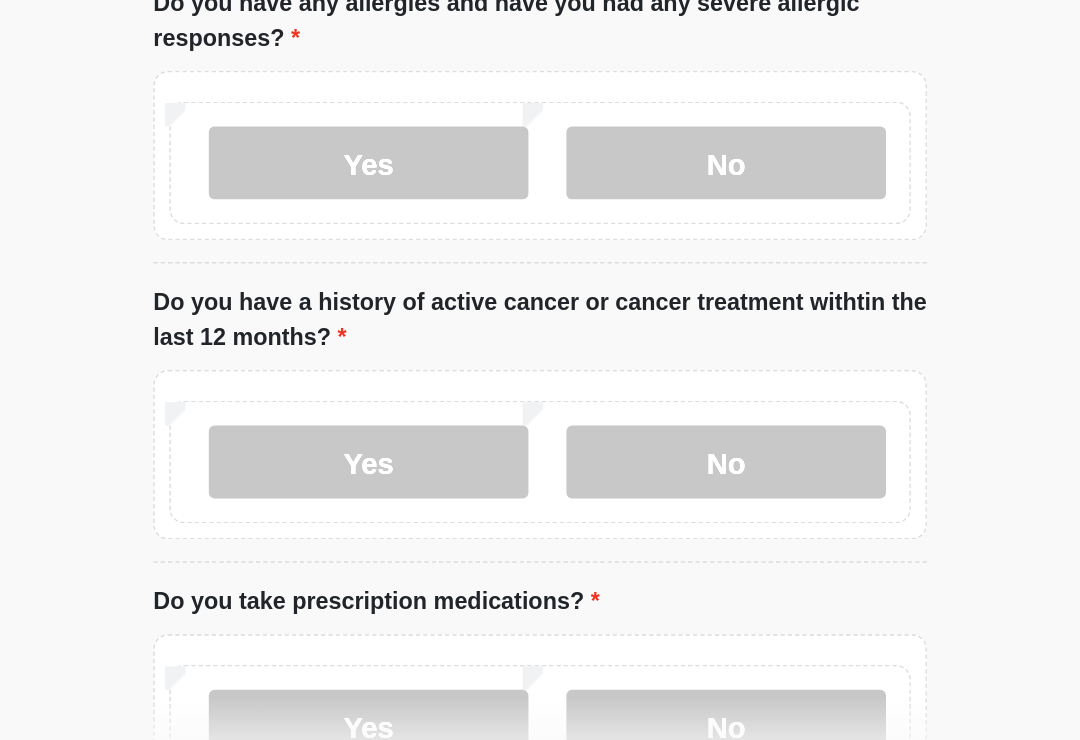 scroll, scrollTop: 275, scrollLeft: 0, axis: vertical 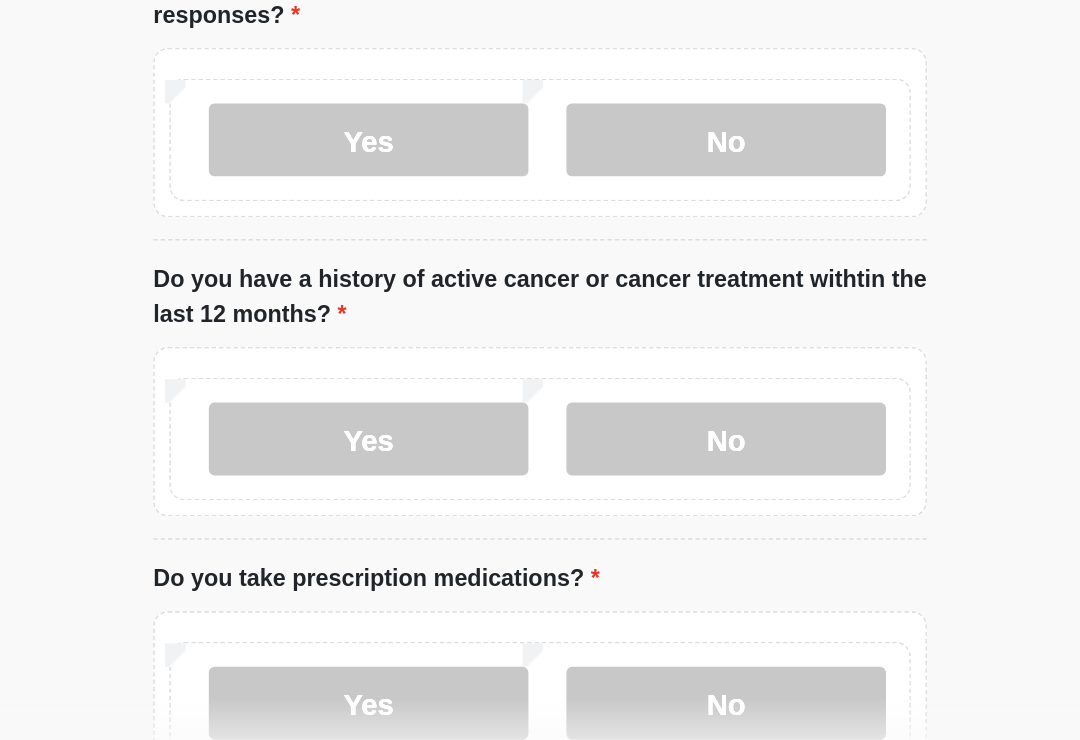 click on "No" at bounding box center (667, 513) 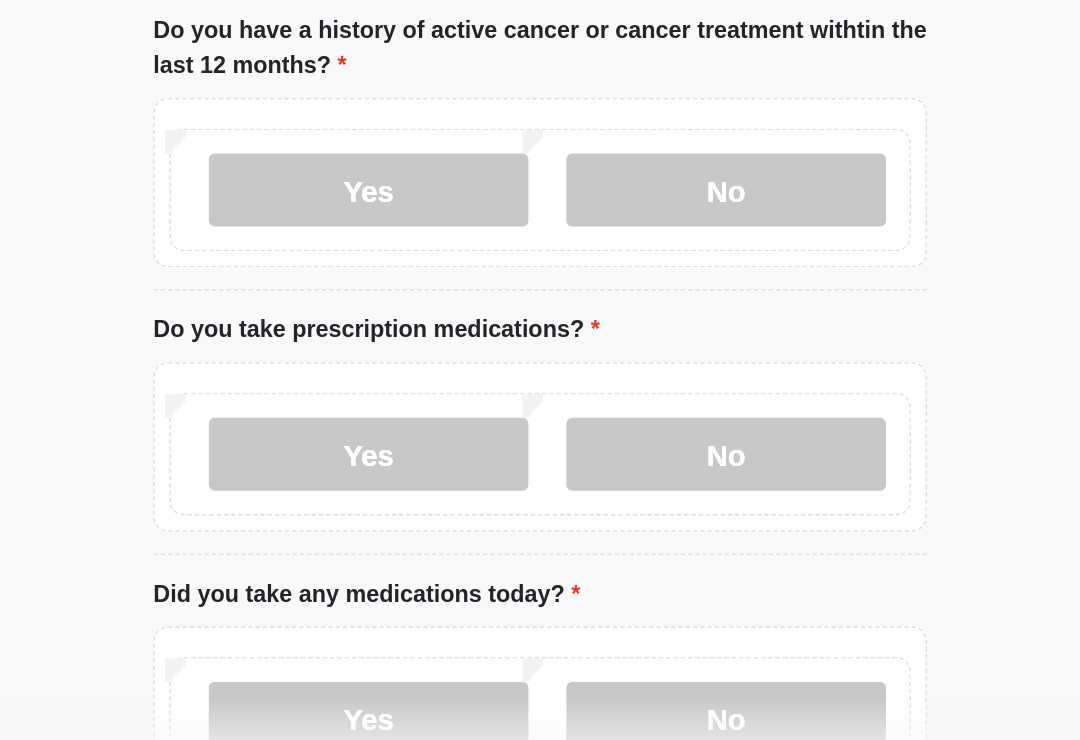 scroll, scrollTop: 446, scrollLeft: 0, axis: vertical 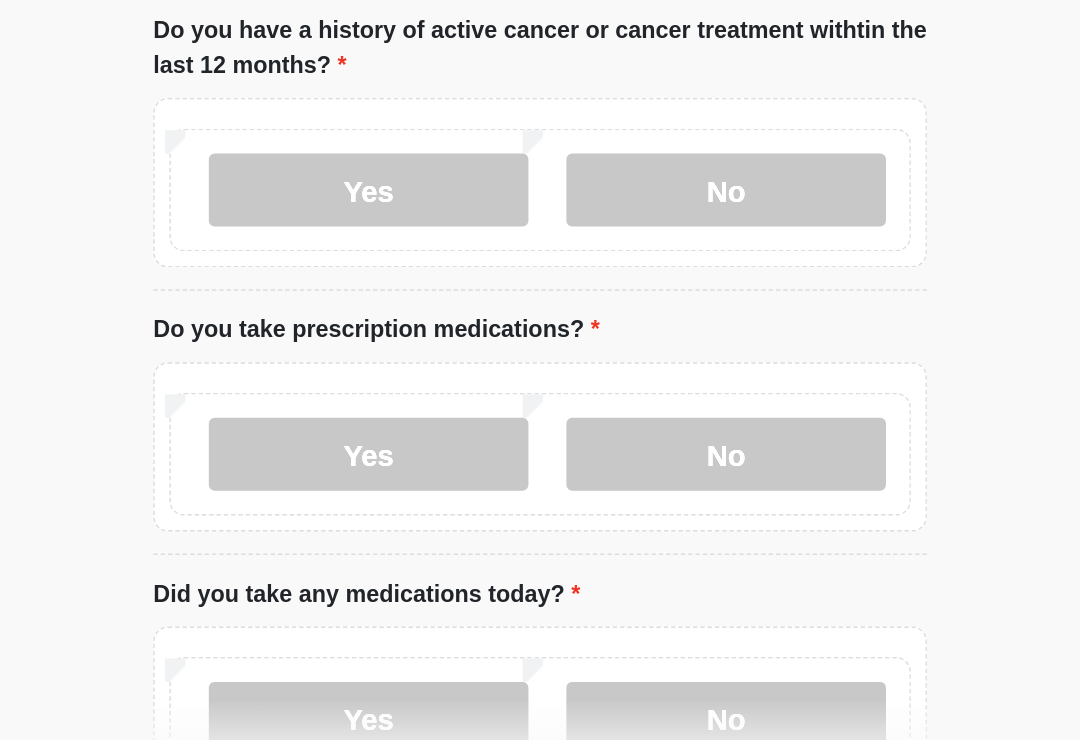 click on "Do you take prescription medications?
Do you take prescription medications?
Yes
No" at bounding box center (540, 509) 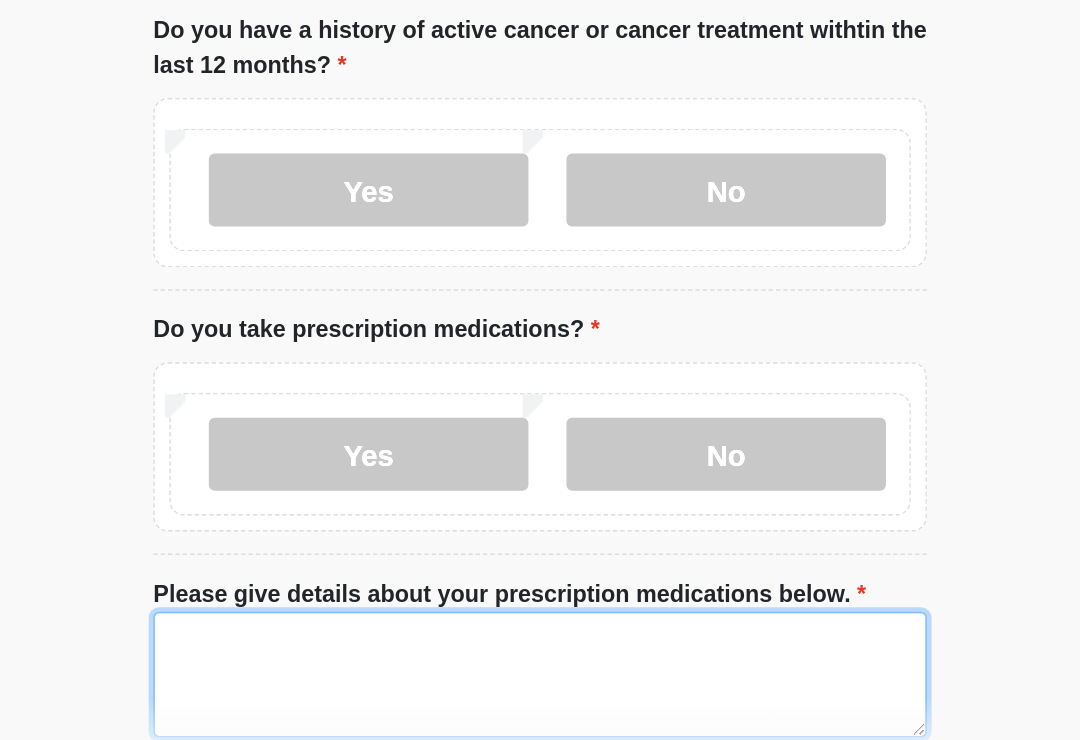 click on "Please give details about your prescription medications below." at bounding box center [540, 674] 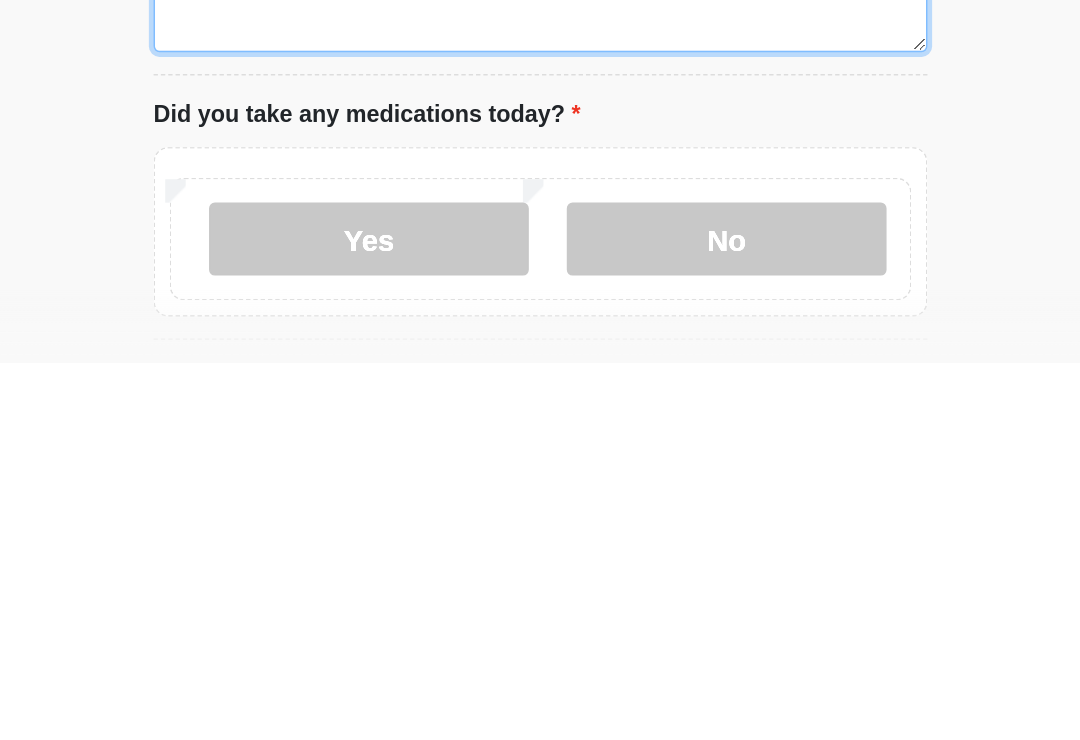 scroll, scrollTop: 637, scrollLeft: 0, axis: vertical 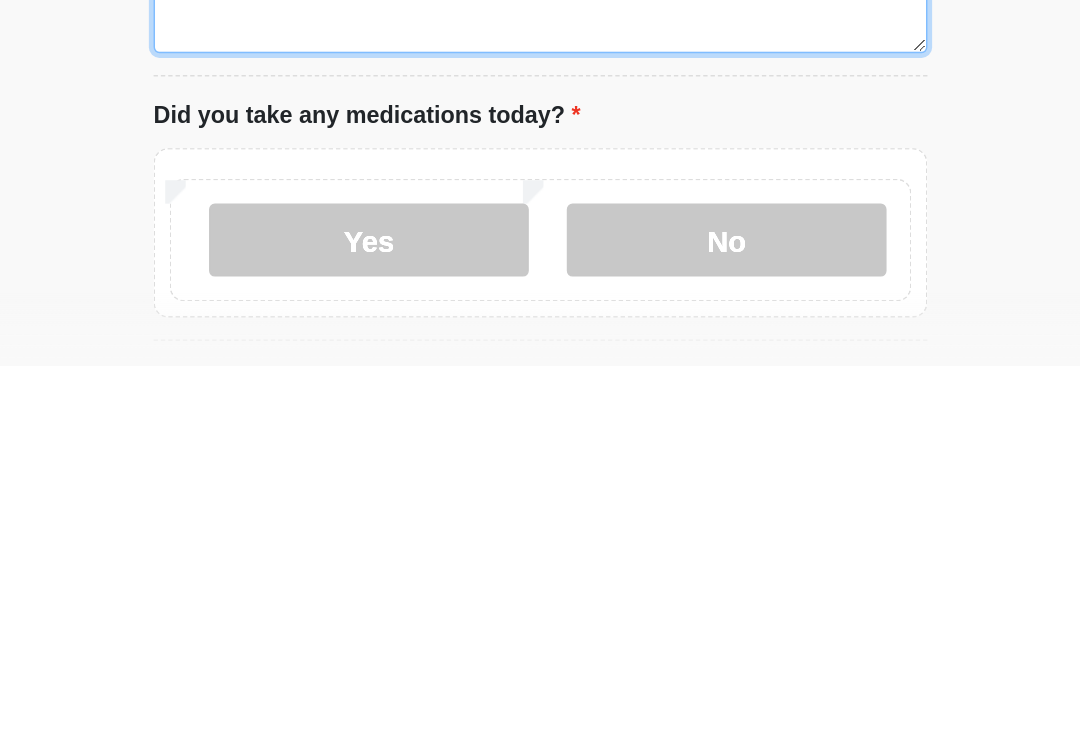 type on "**********" 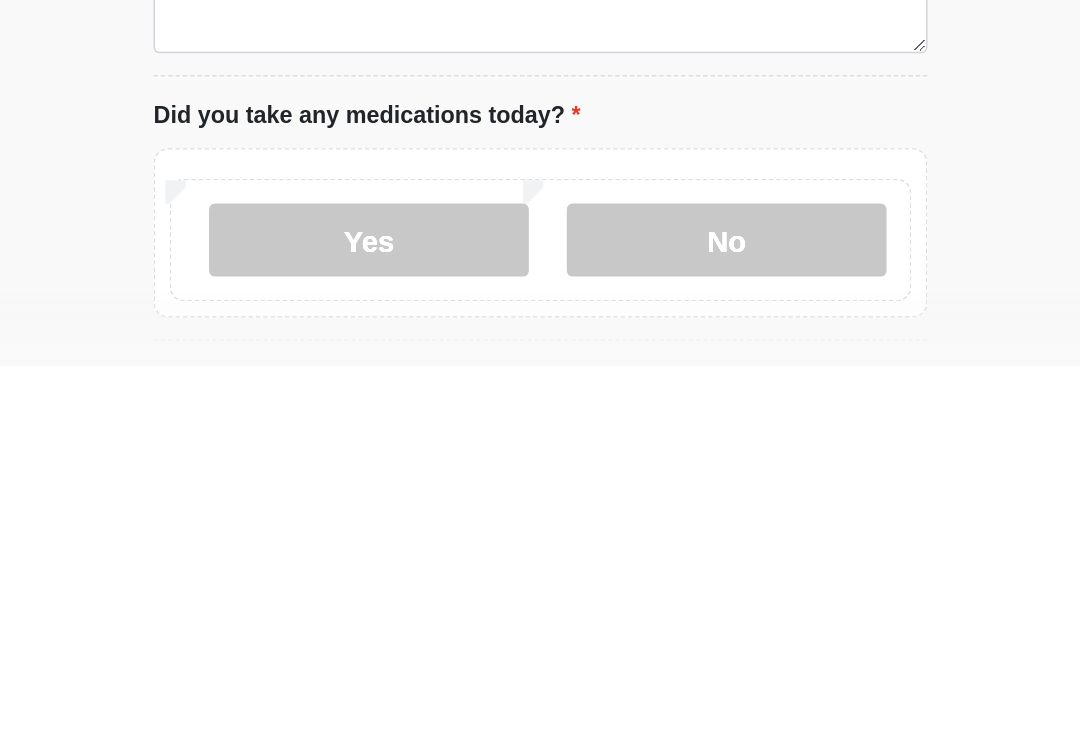 click on "Yes" at bounding box center (422, 654) 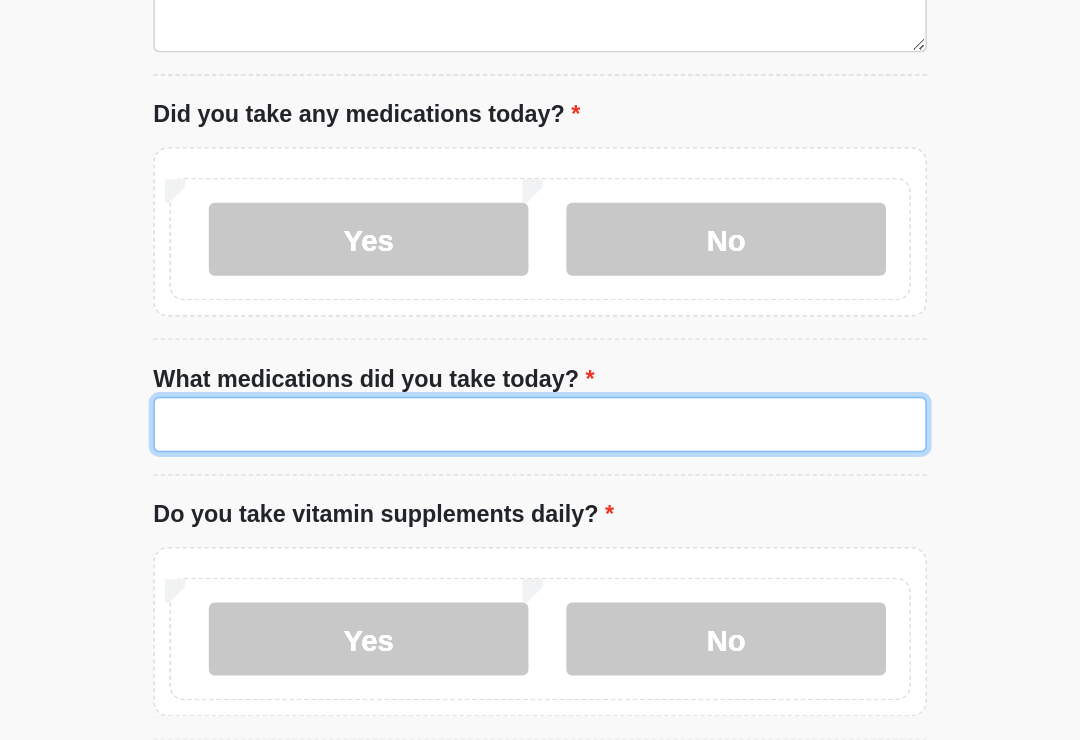 click on "What medications did you take today?" at bounding box center [540, 503] 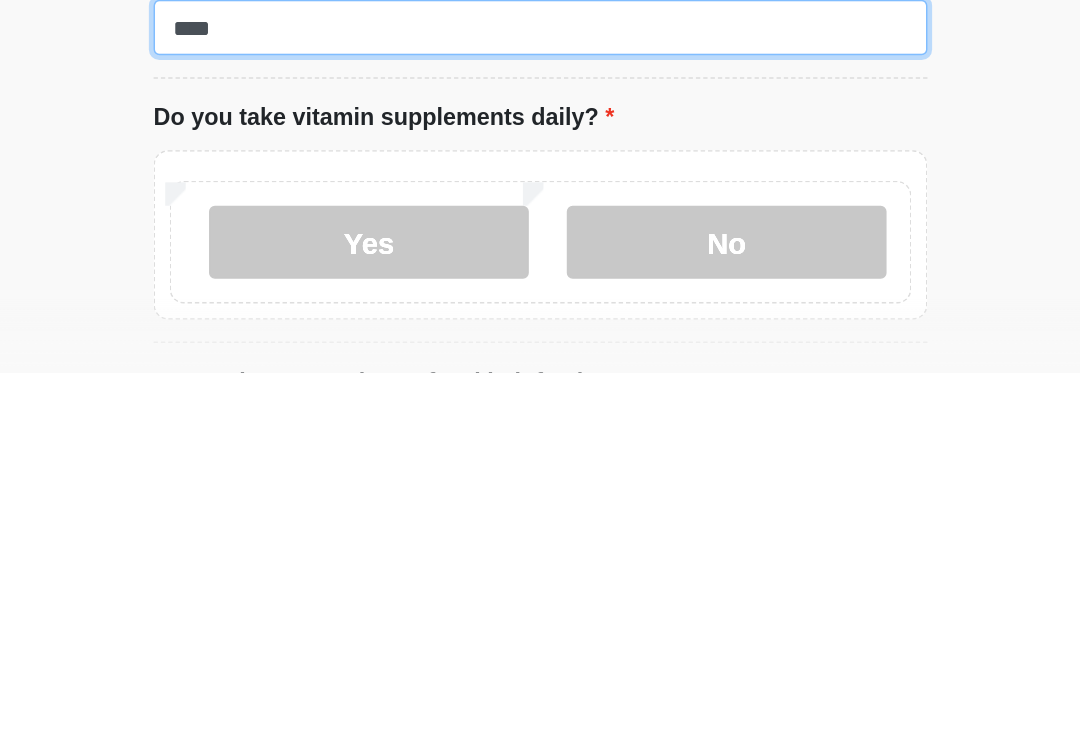 type on "****" 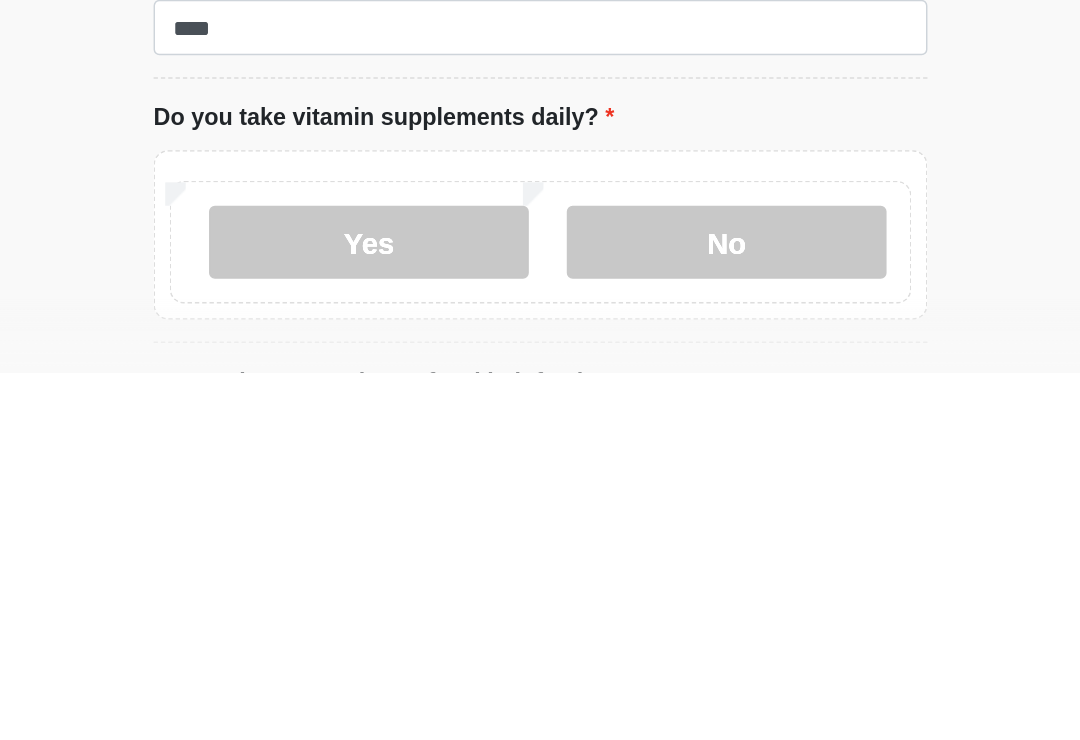 click on "No" at bounding box center (667, 651) 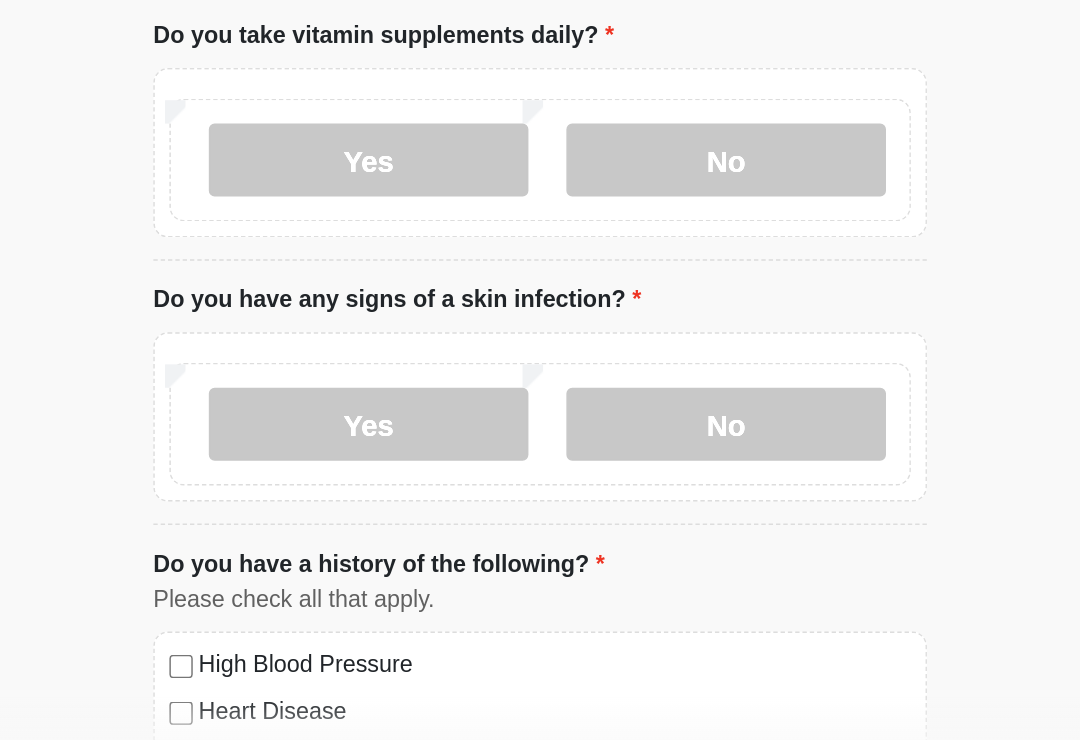 click on "No" at bounding box center (667, 503) 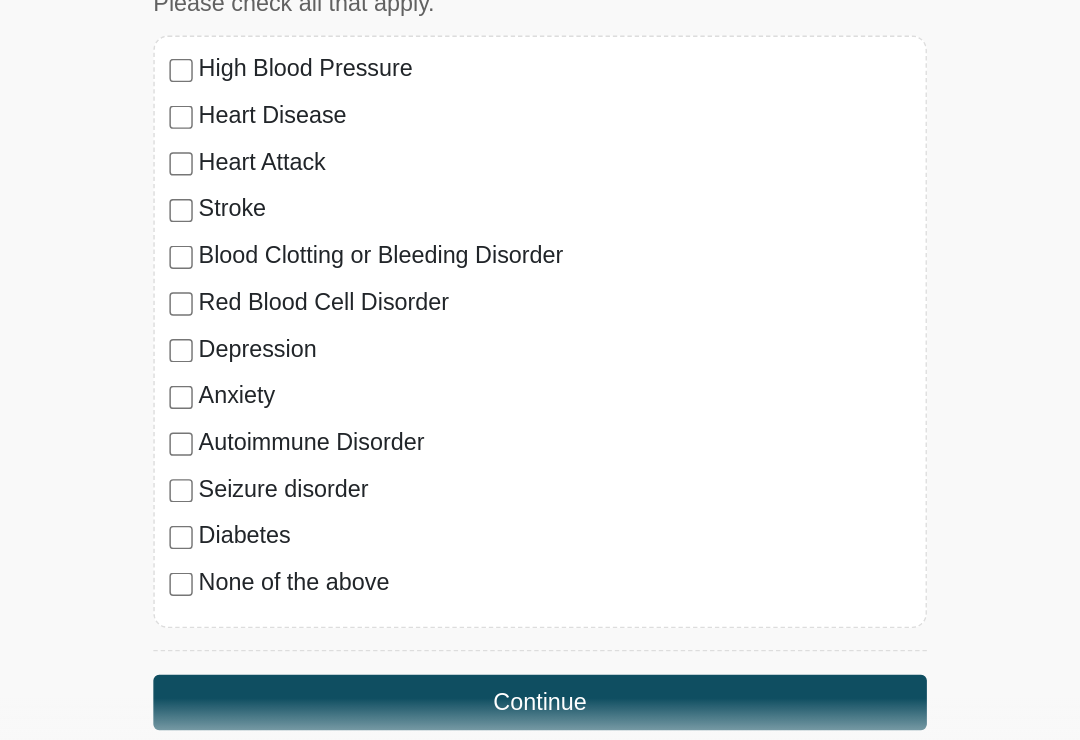 scroll, scrollTop: 1727, scrollLeft: 0, axis: vertical 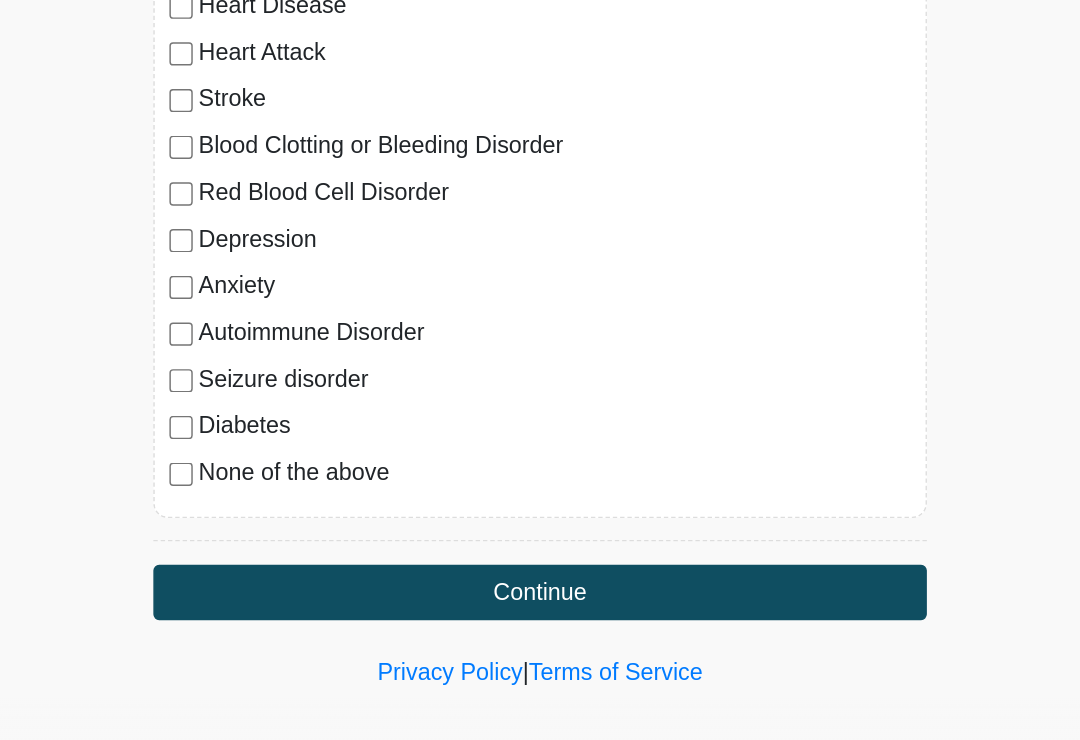 click on "Continue" at bounding box center (540, 618) 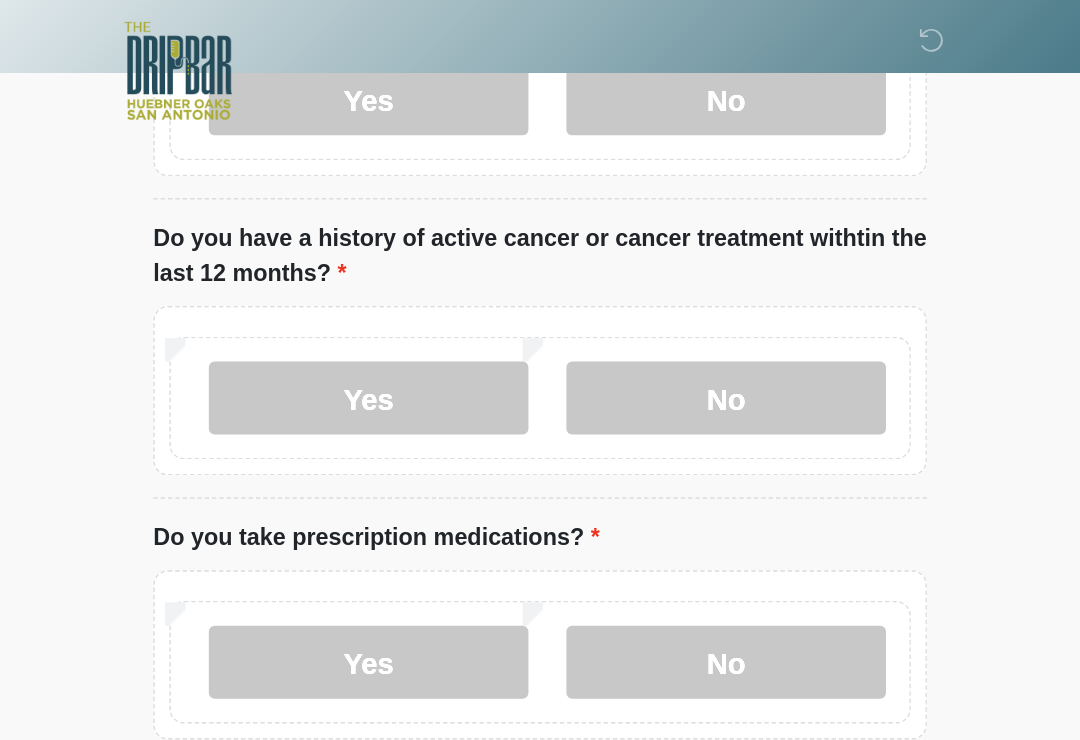 scroll, scrollTop: 0, scrollLeft: 0, axis: both 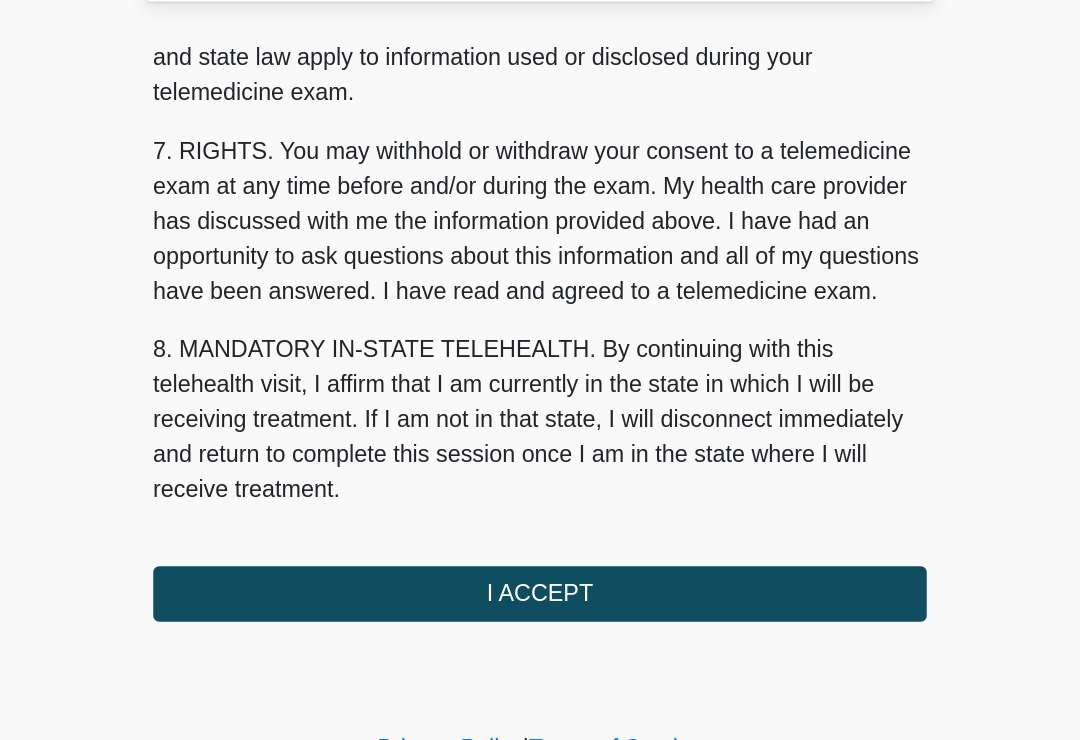 click on "I ACCEPT" at bounding box center (540, 562) 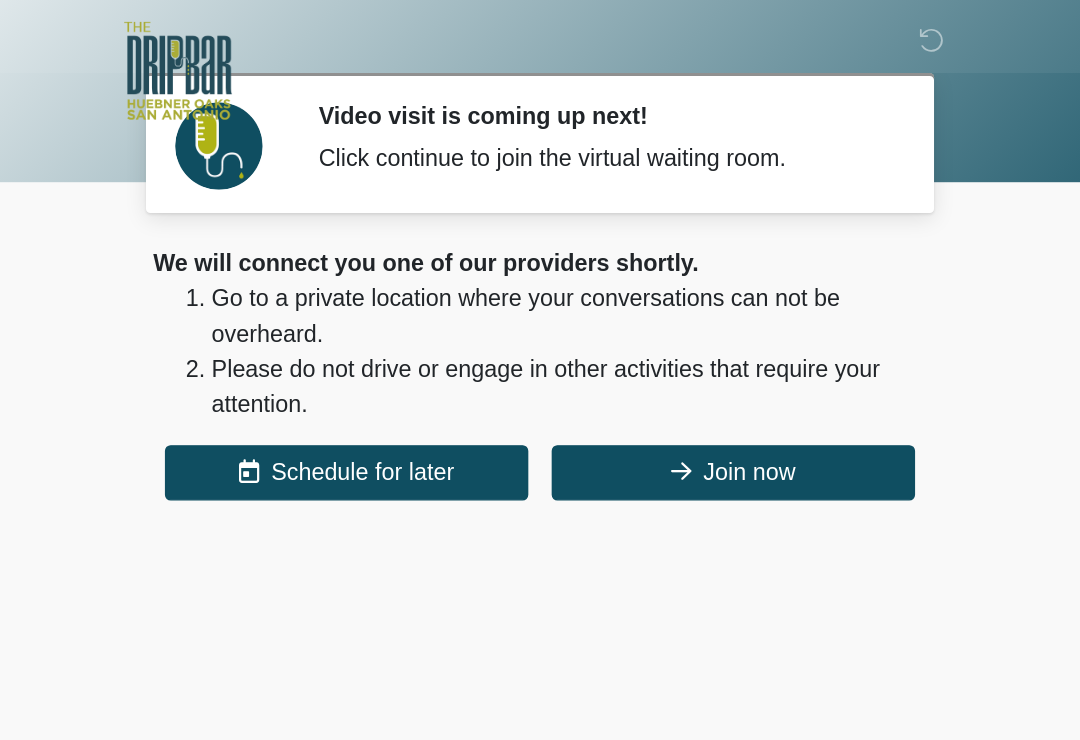 click on "Join now" at bounding box center [672, 324] 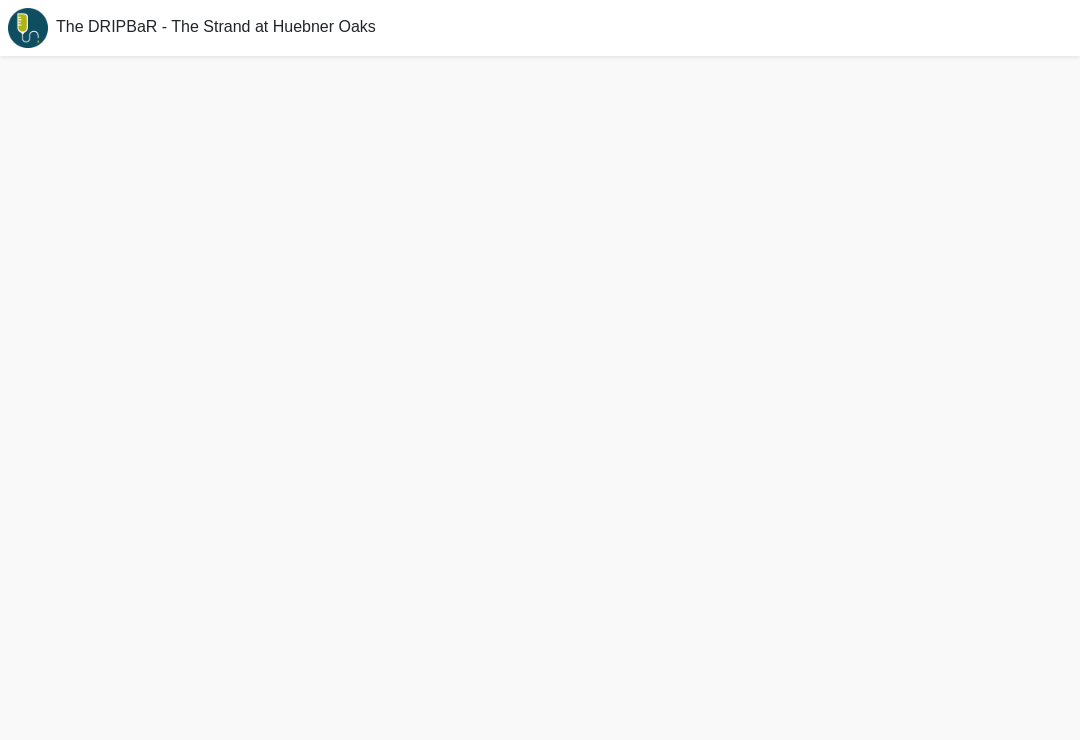 scroll, scrollTop: 0, scrollLeft: 0, axis: both 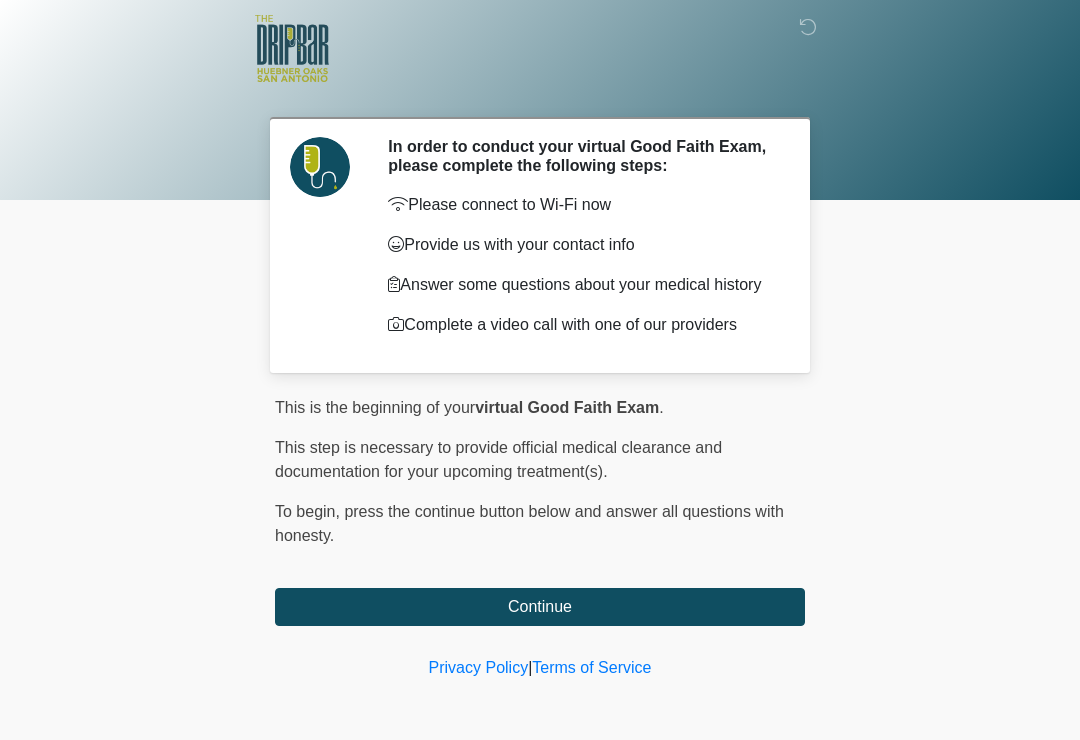 click on "Continue" at bounding box center (540, 607) 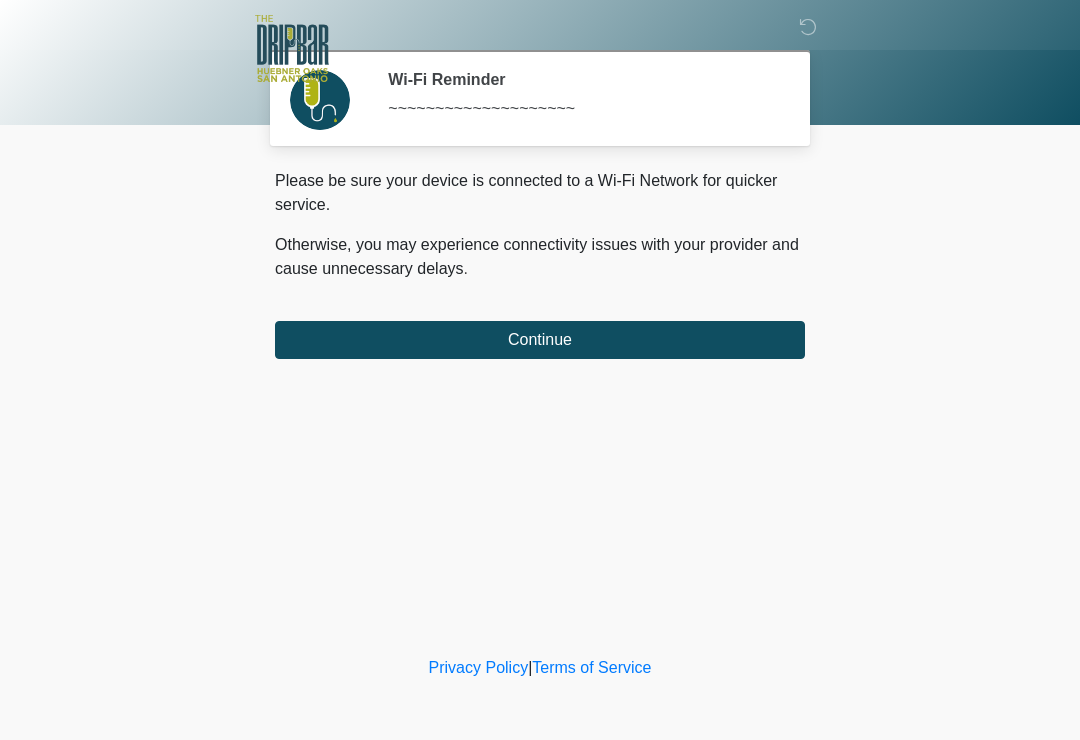 click on "Continue" at bounding box center [540, 340] 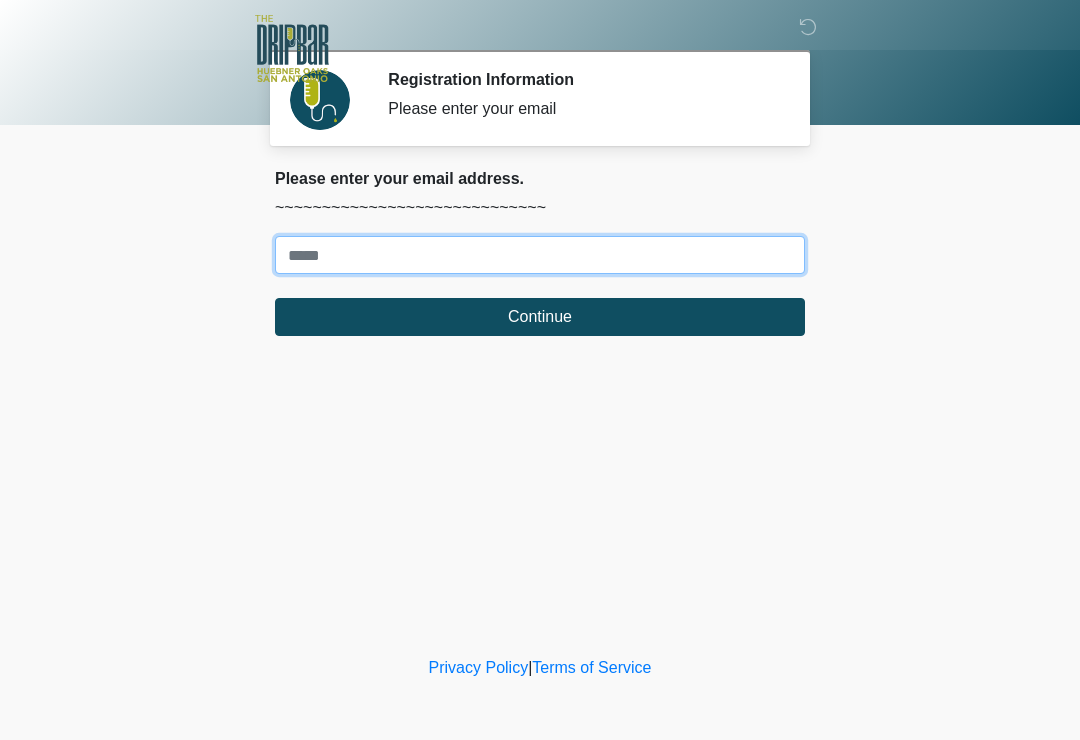 click on "Where should we email your treatment plan?" at bounding box center (540, 255) 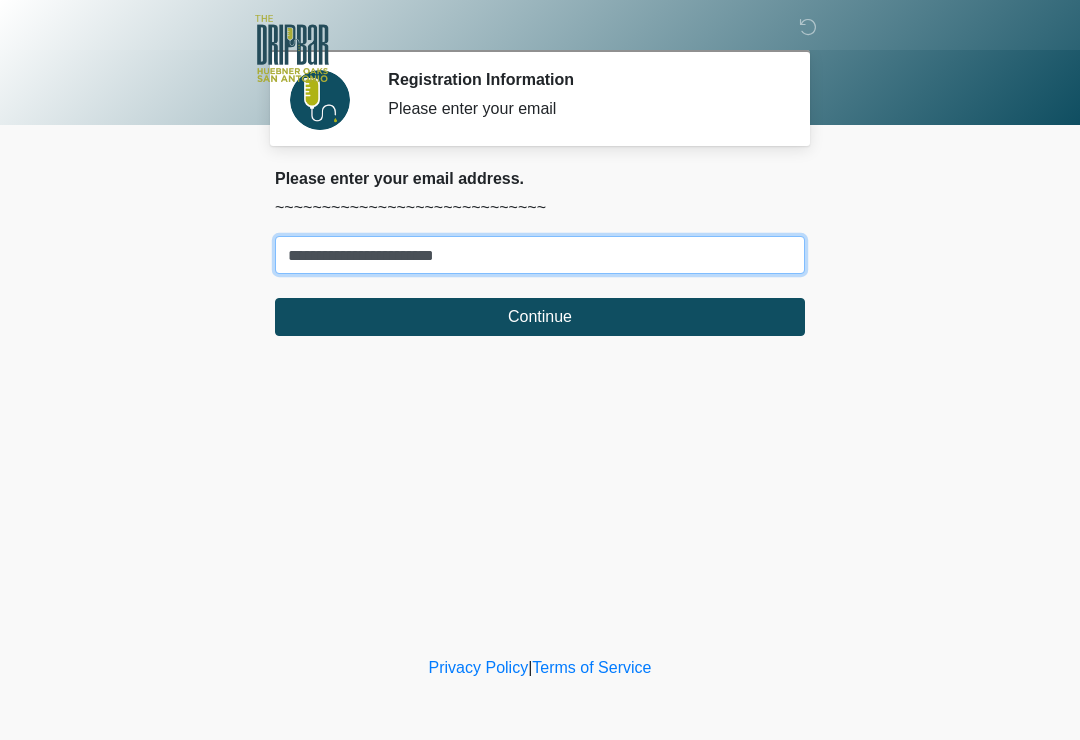 click on "Continue" at bounding box center (540, 317) 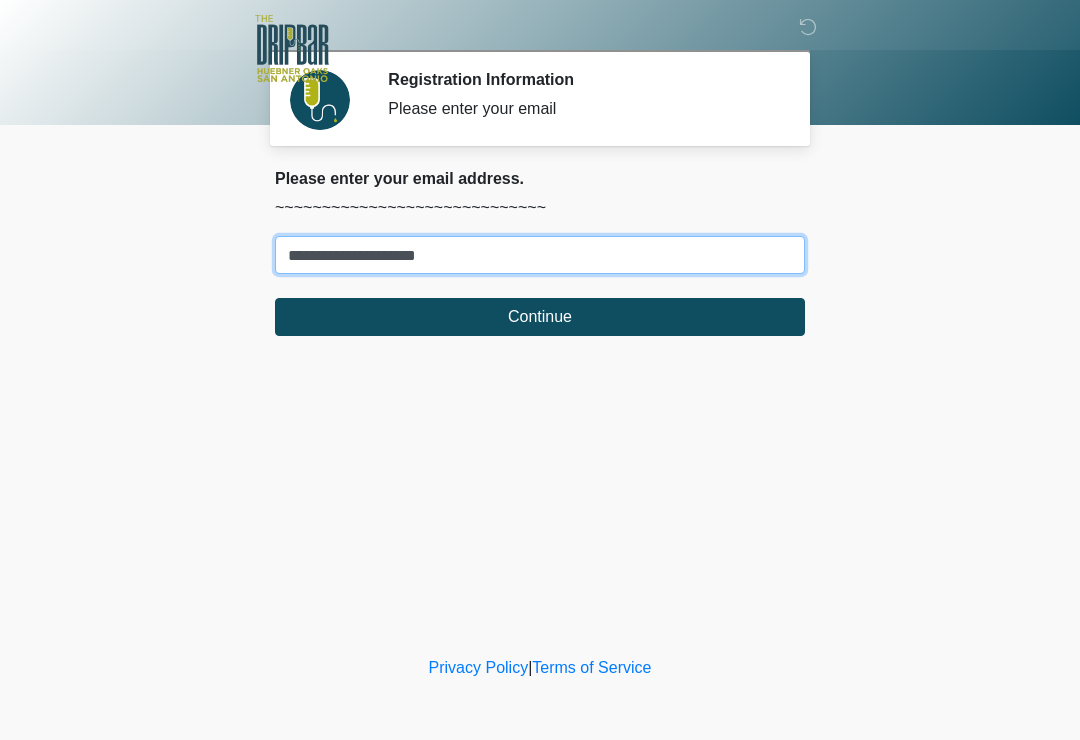 click on "**********" at bounding box center (540, 255) 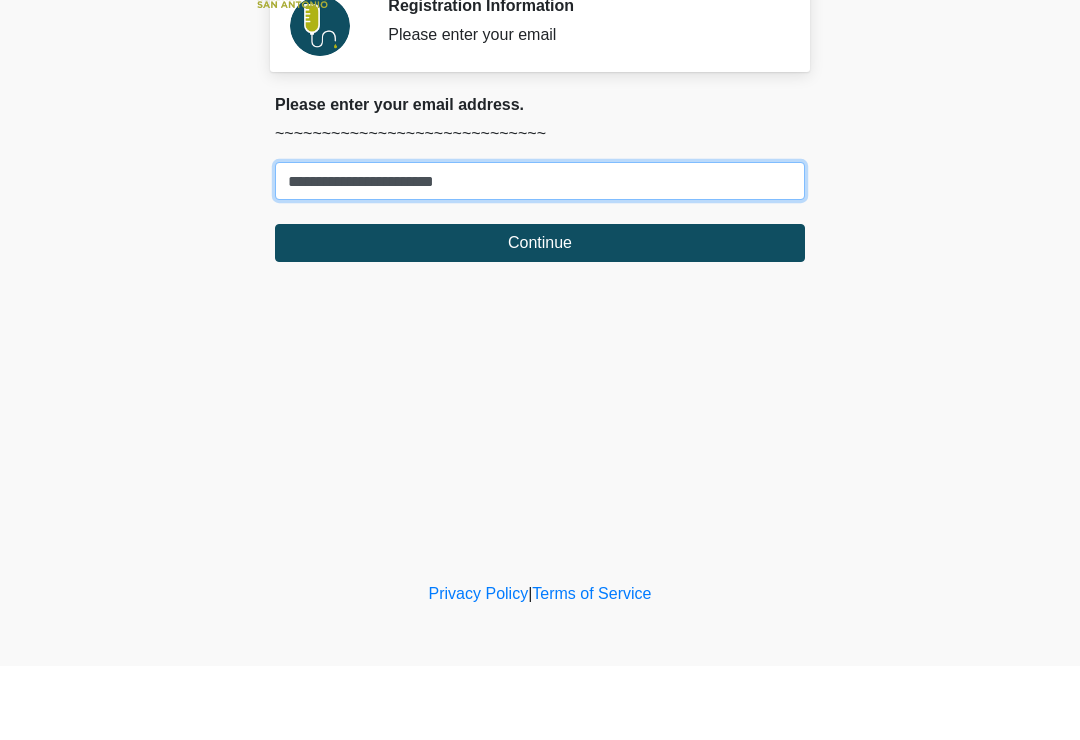 type on "**********" 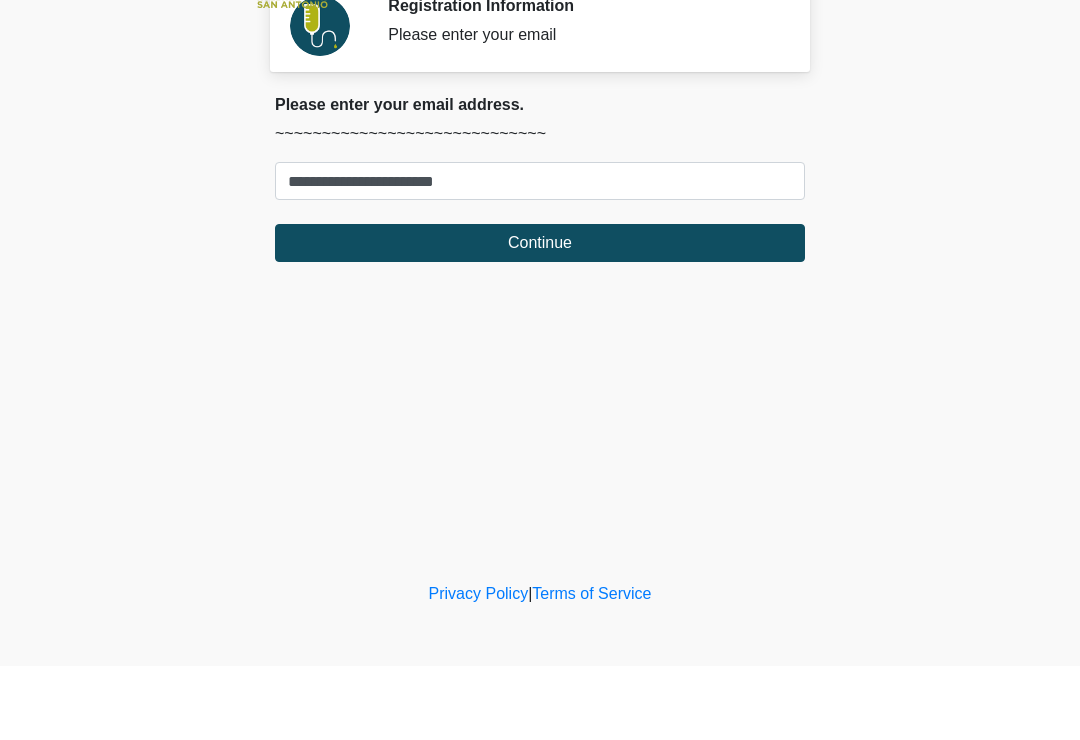 click on "Continue" at bounding box center (540, 317) 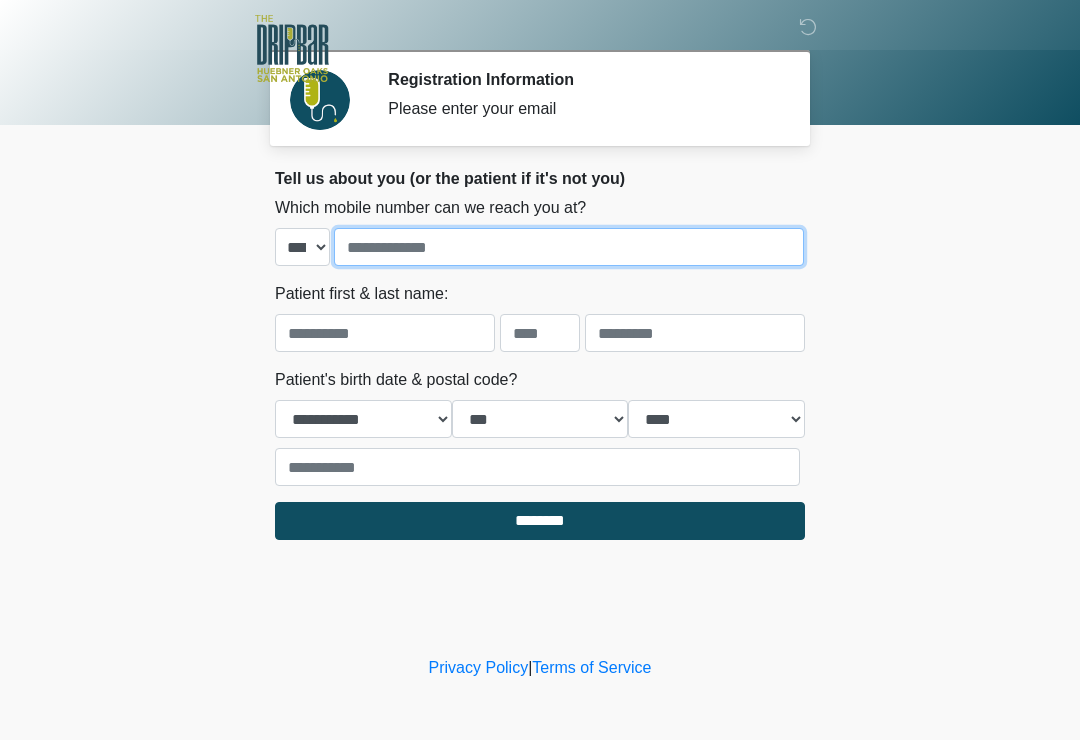 click at bounding box center (569, 247) 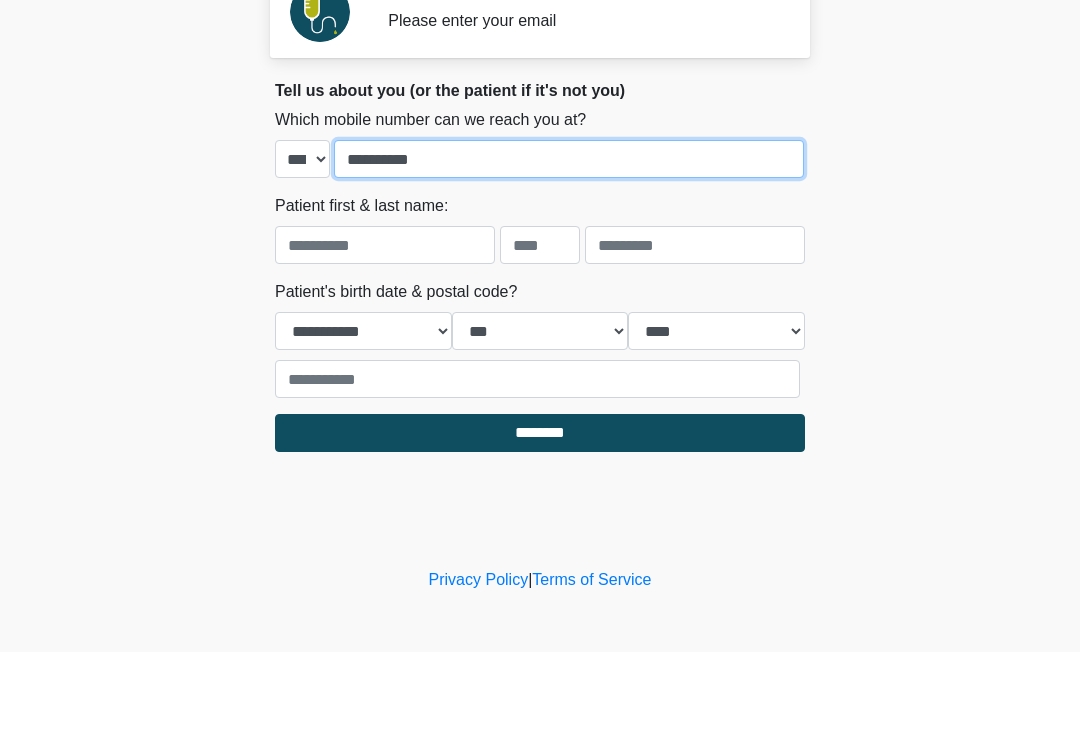 type on "**********" 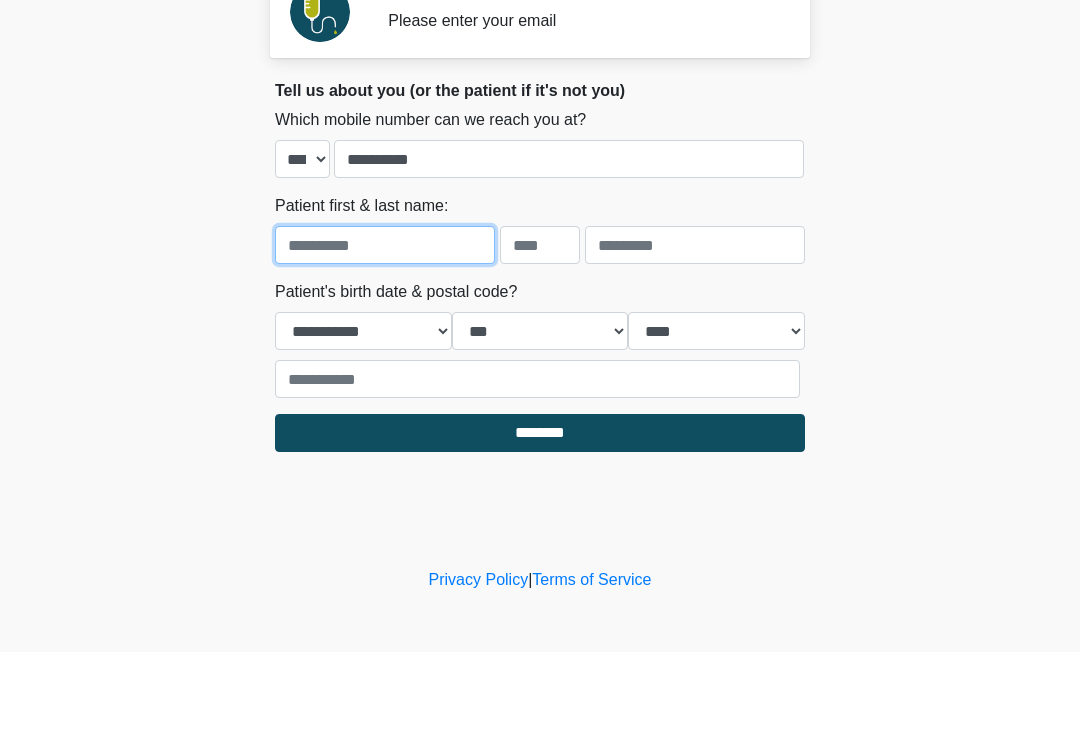 click at bounding box center (385, 333) 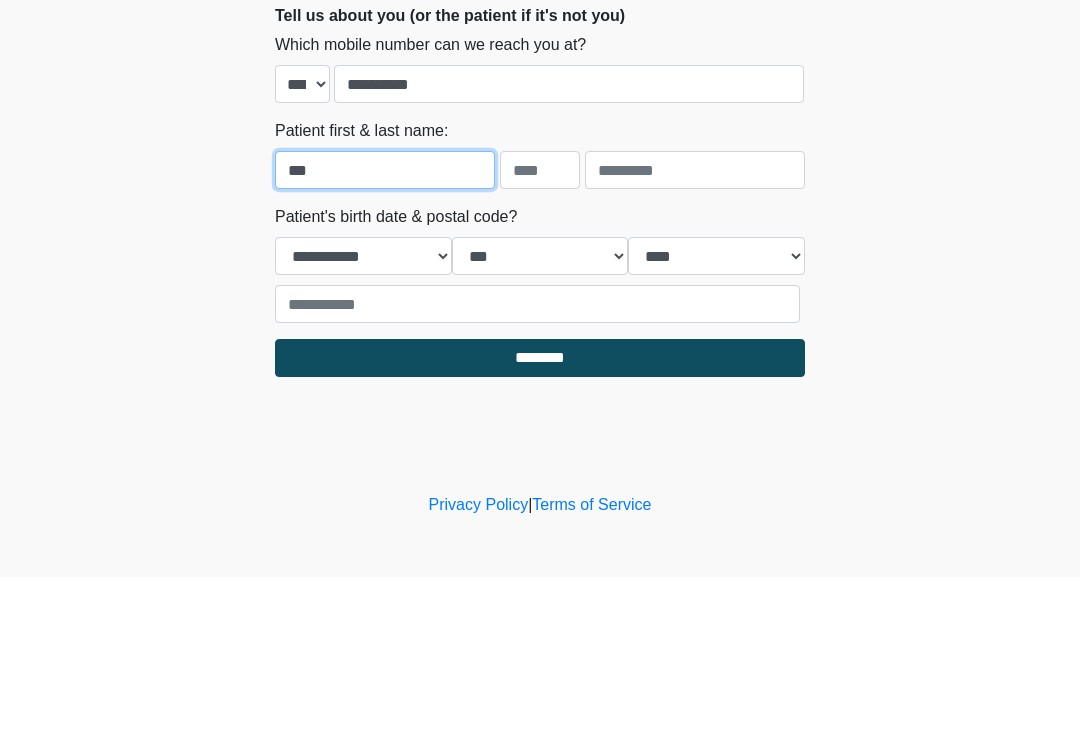 type on "***" 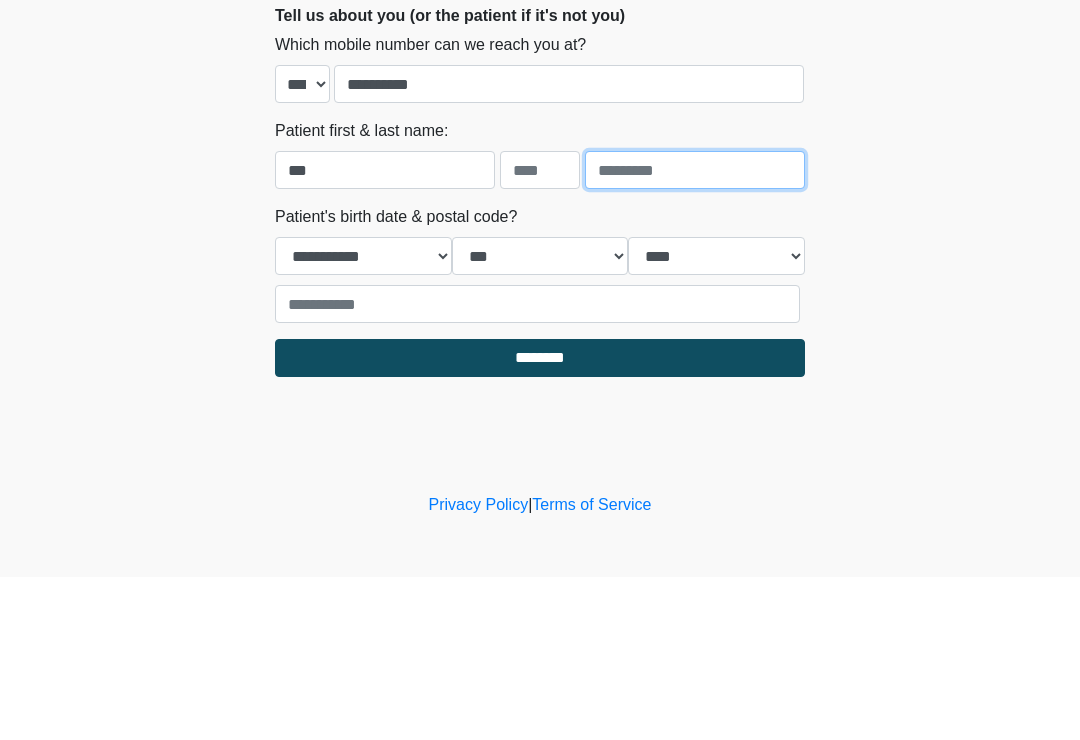 click at bounding box center [695, 333] 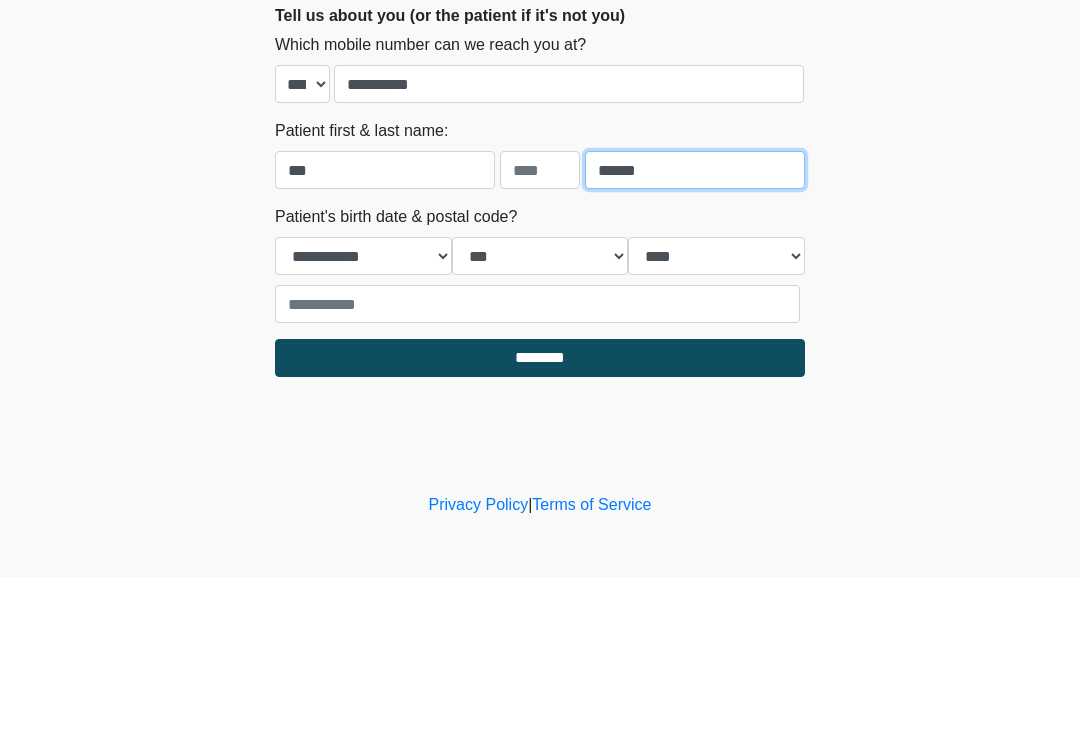 type on "******" 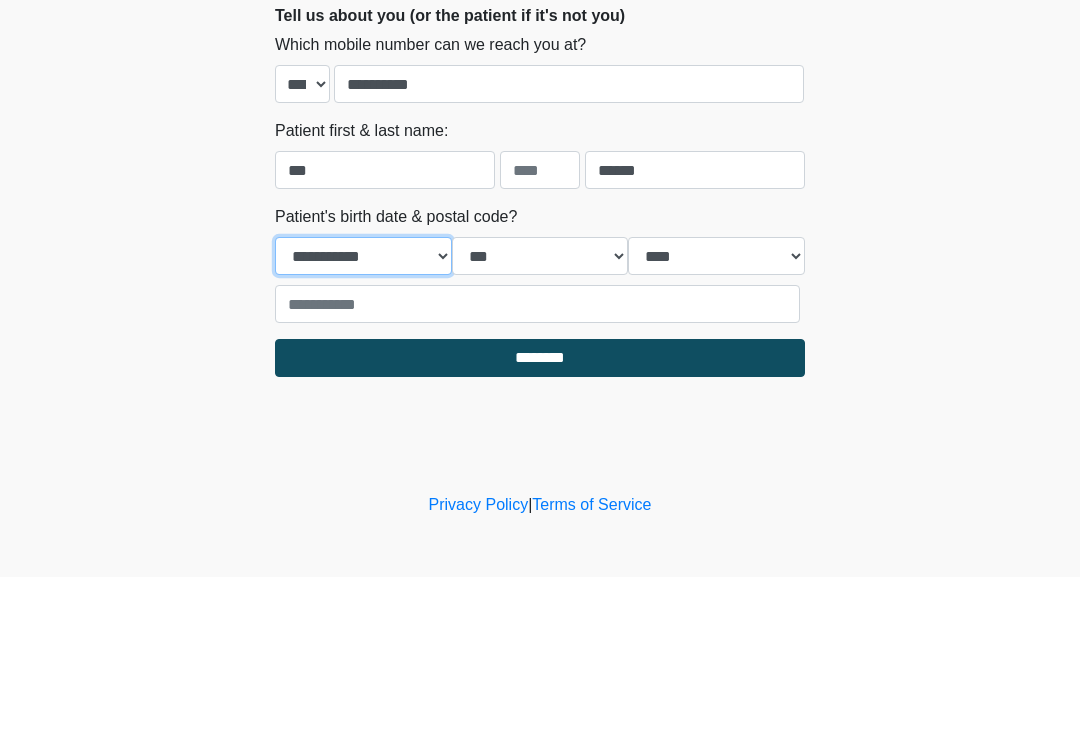 click on "**********" at bounding box center (363, 419) 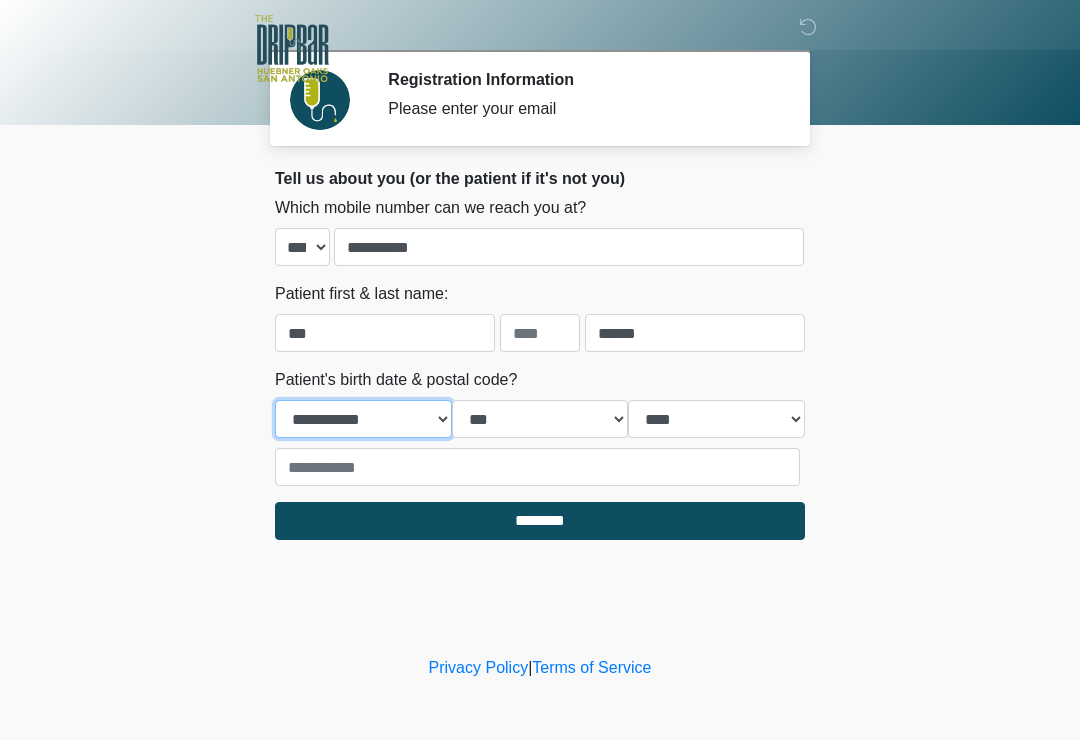 select on "*" 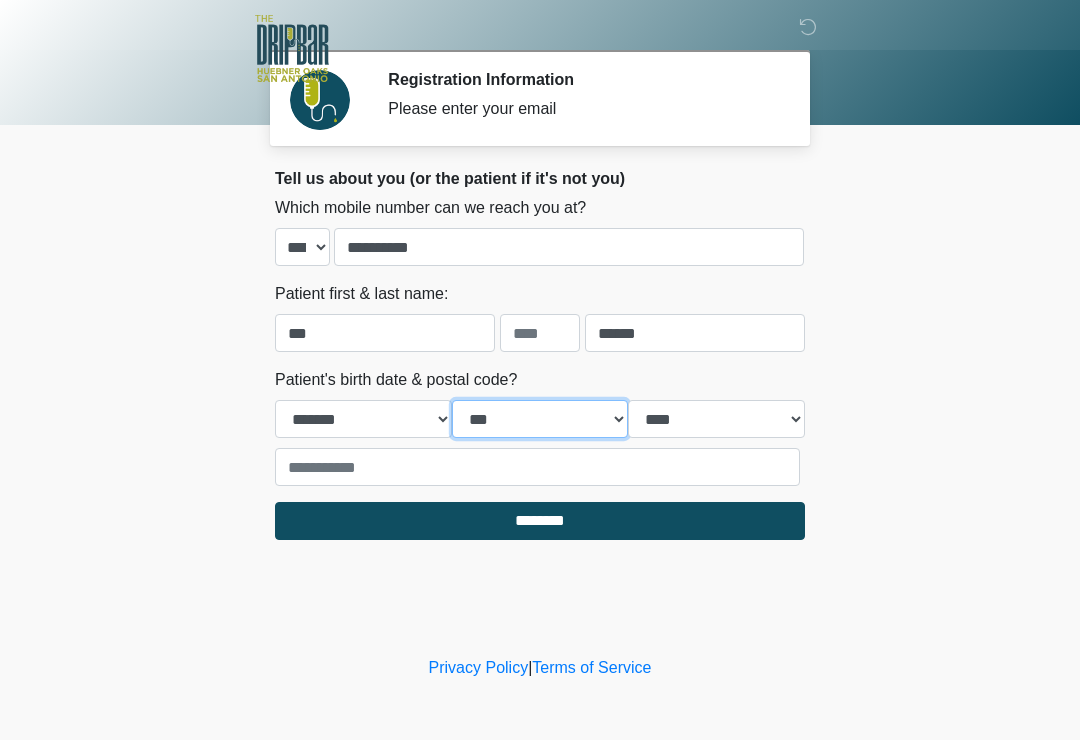 click on "***
*
*
*
*
*
*
*
*
*
**
**
**
**
**
**
**
**
**
**
**
**
**
**
**
**
**
**
**
**
**
**" at bounding box center (540, 419) 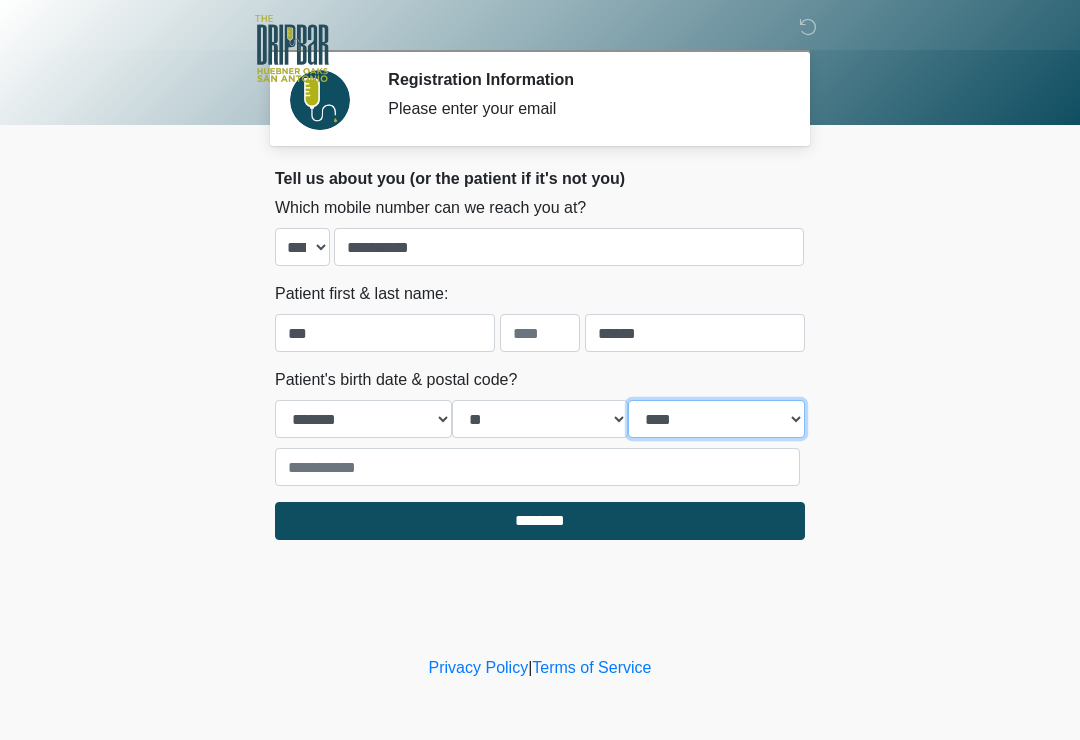 click on "****
****
****
****
****
****
****
****
****
****
****
****
****
****
****
****
****
****
****
****
****
****
****
****
****
****
****
****
****
****
****
****
****
****
****
****
****
****
****
****
****
****
****
****
****
****
****
****
****
****
****
****
****
****
****
****
****
****
****
****
****
****
****
****
****
****
****
****
****
****
****
****
****
****
****
****
****
****
****
****
****
****
****
****
****
****
****
****
****
****
****
****
****
****
****
****
****
****
****
****
****
****" at bounding box center [716, 419] 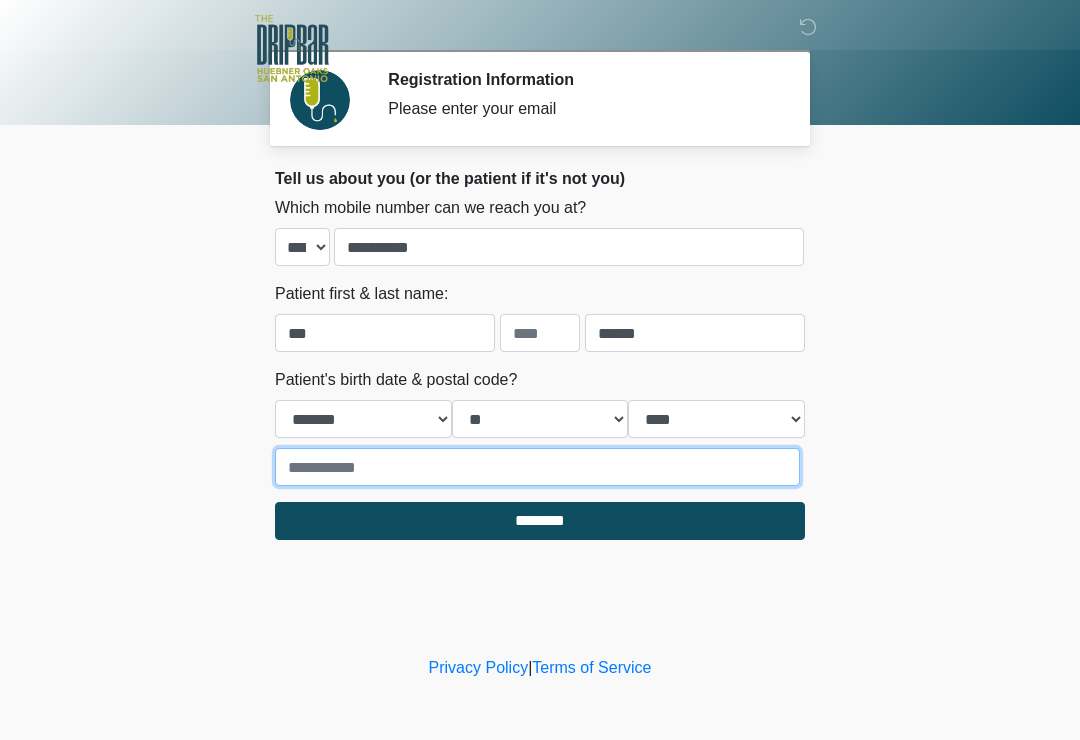 click at bounding box center [537, 467] 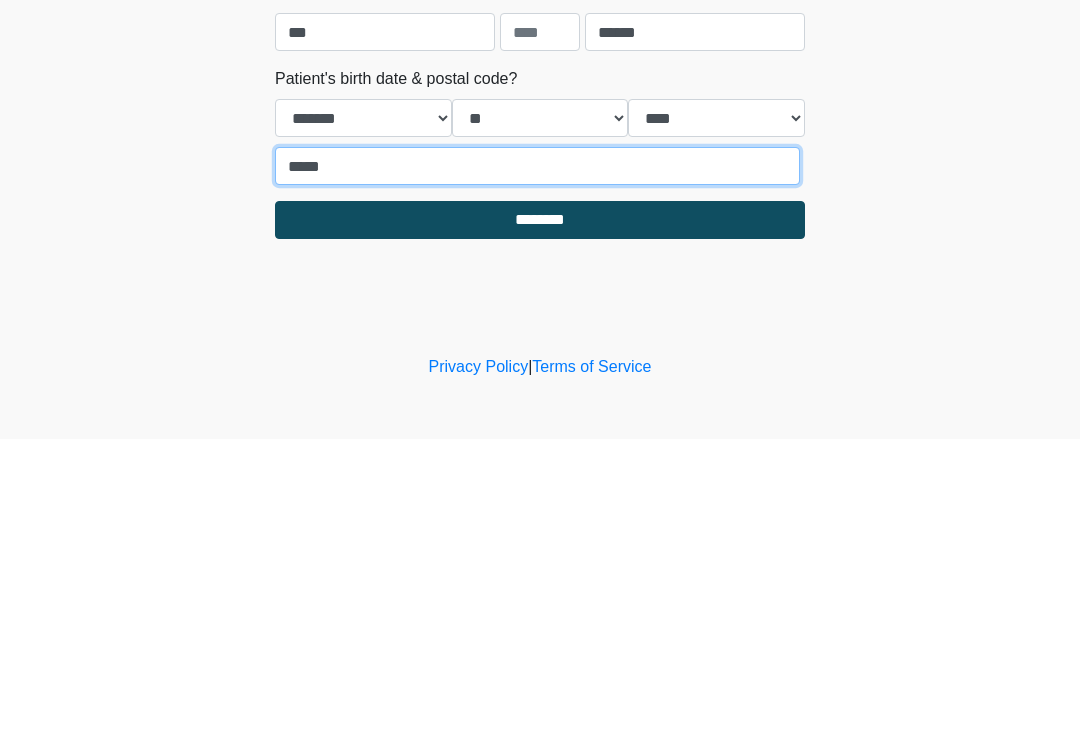 type on "*****" 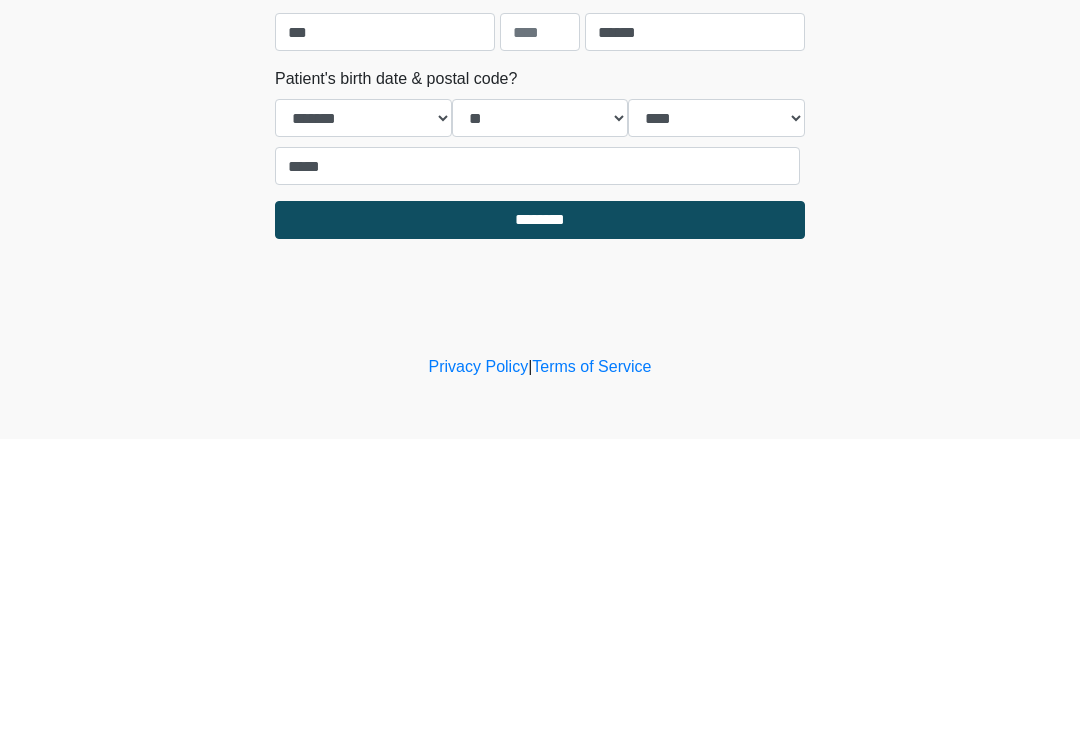click on "********" at bounding box center (540, 521) 